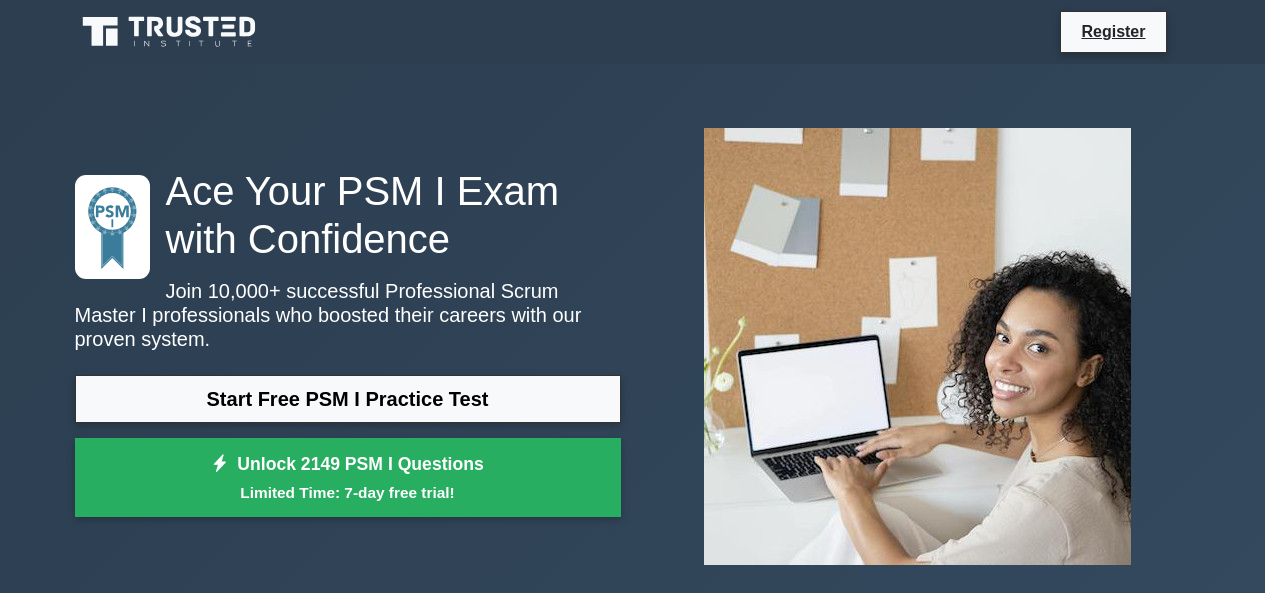 scroll, scrollTop: 0, scrollLeft: 0, axis: both 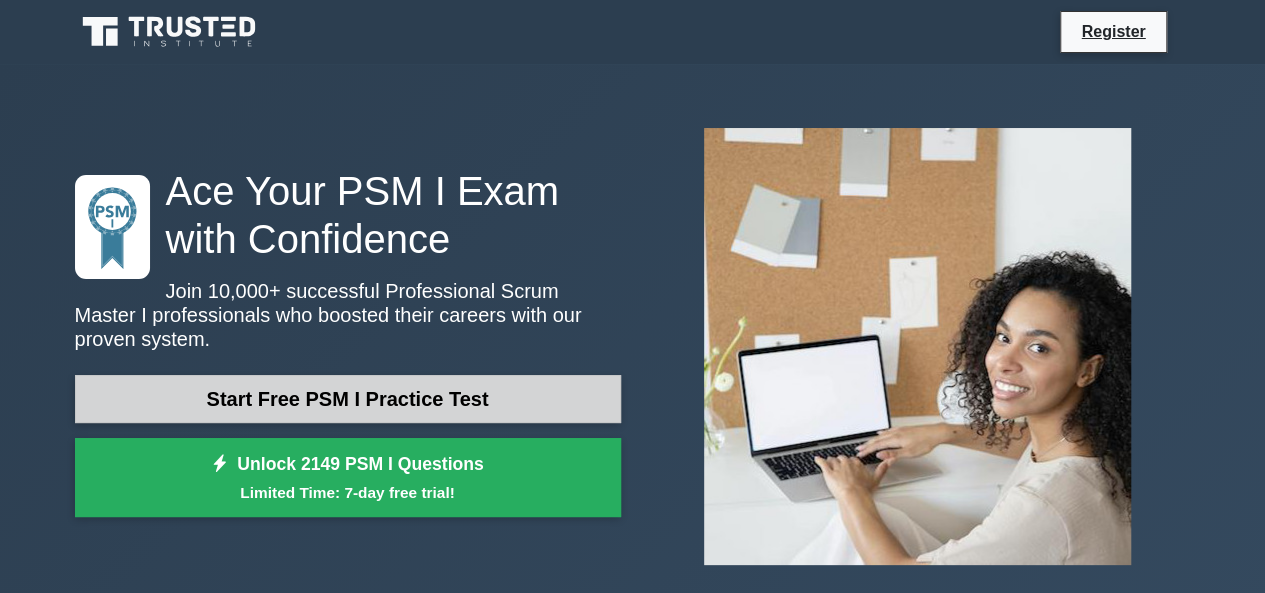 click on "Start Free PSM I Practice Test" at bounding box center (348, 399) 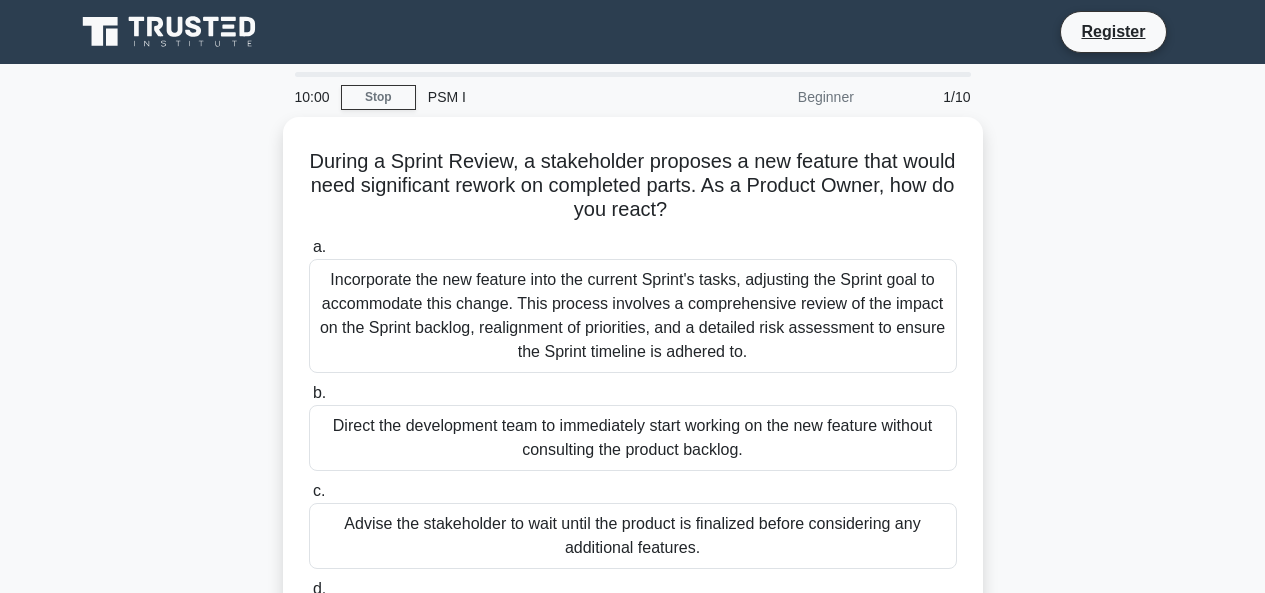 scroll, scrollTop: 0, scrollLeft: 0, axis: both 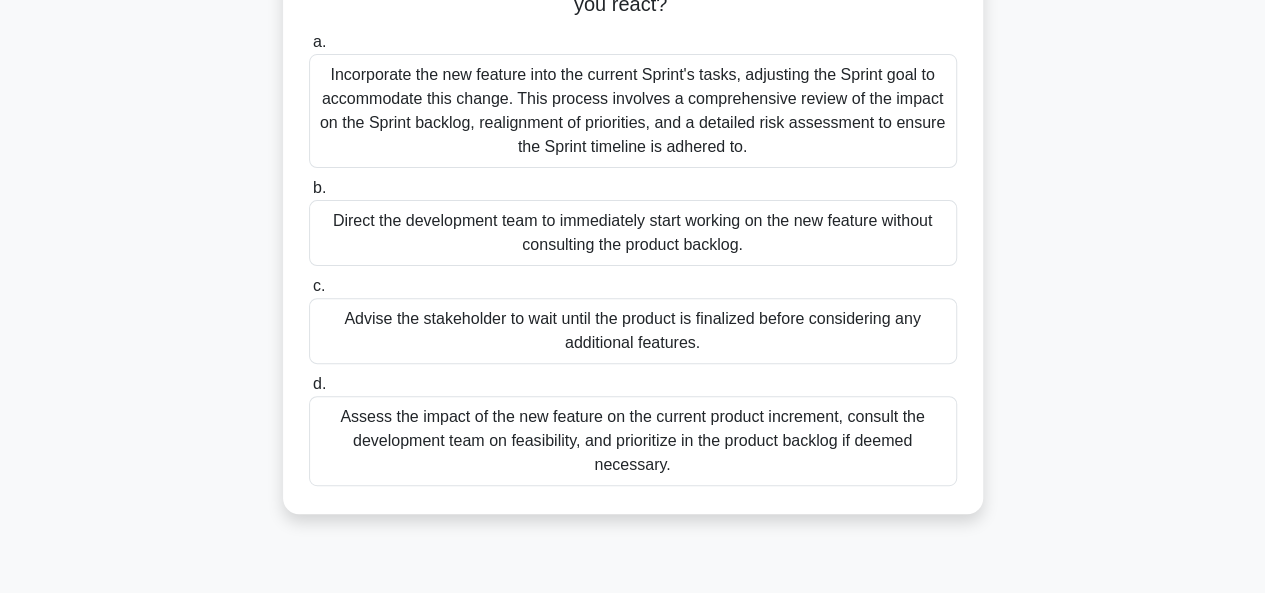 click on "Assess the impact of the new feature on the current product increment, consult the development team on feasibility, and prioritize in the product backlog if deemed necessary." at bounding box center (633, 441) 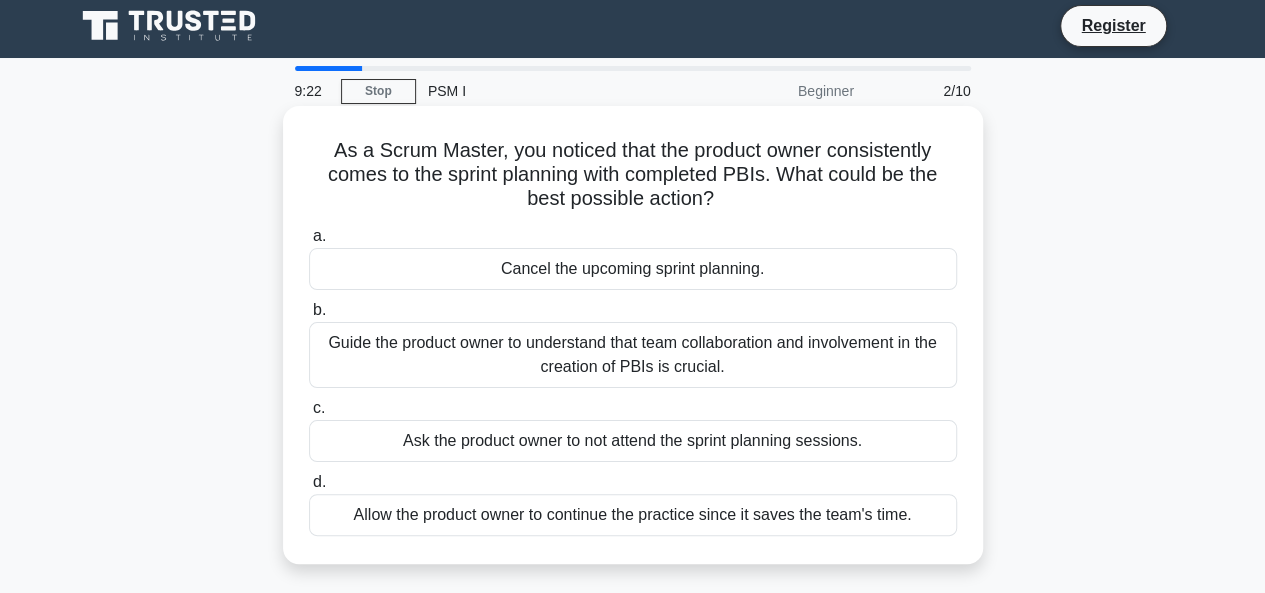 scroll, scrollTop: 0, scrollLeft: 0, axis: both 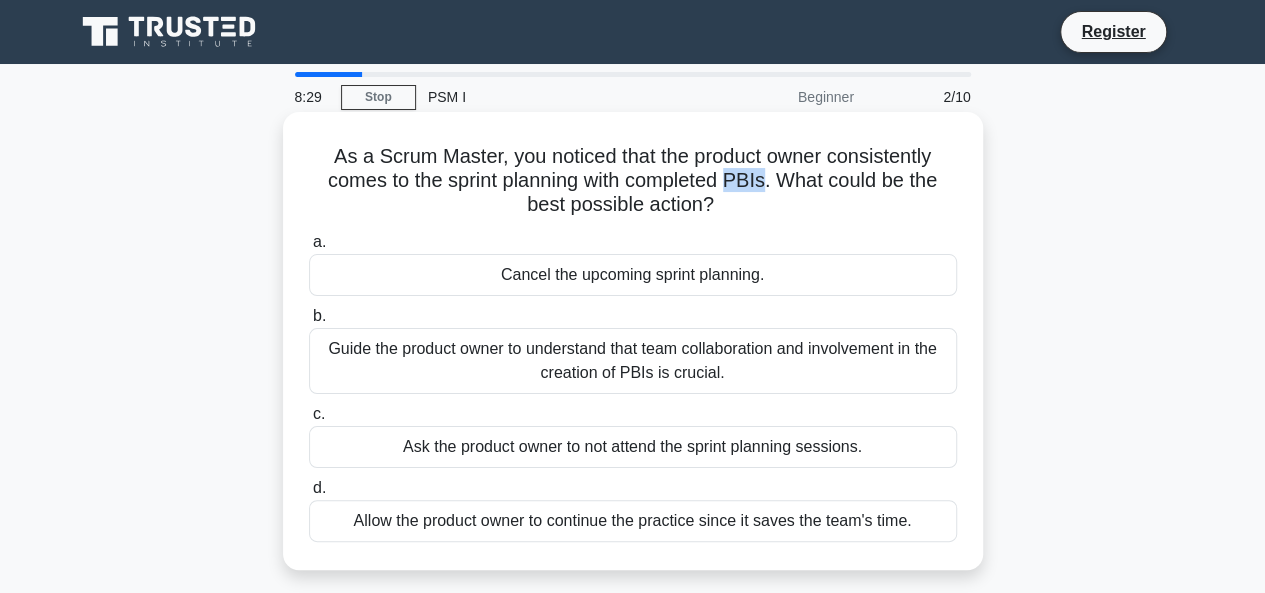 drag, startPoint x: 734, startPoint y: 184, endPoint x: 769, endPoint y: 179, distance: 35.35534 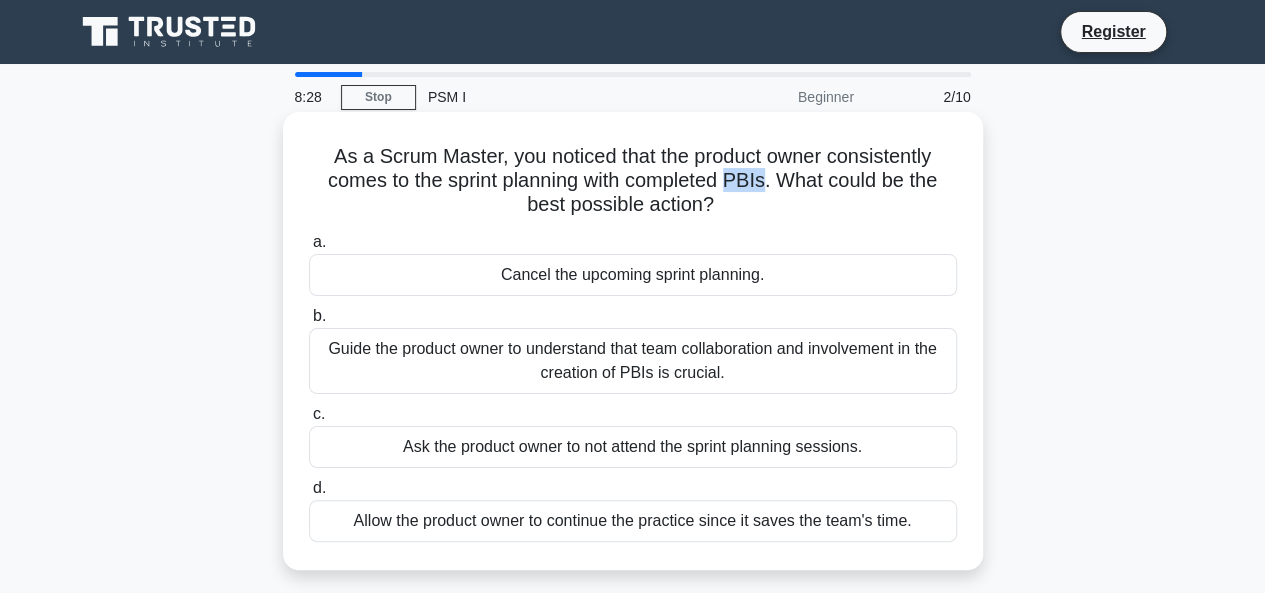 copy on "PBIs" 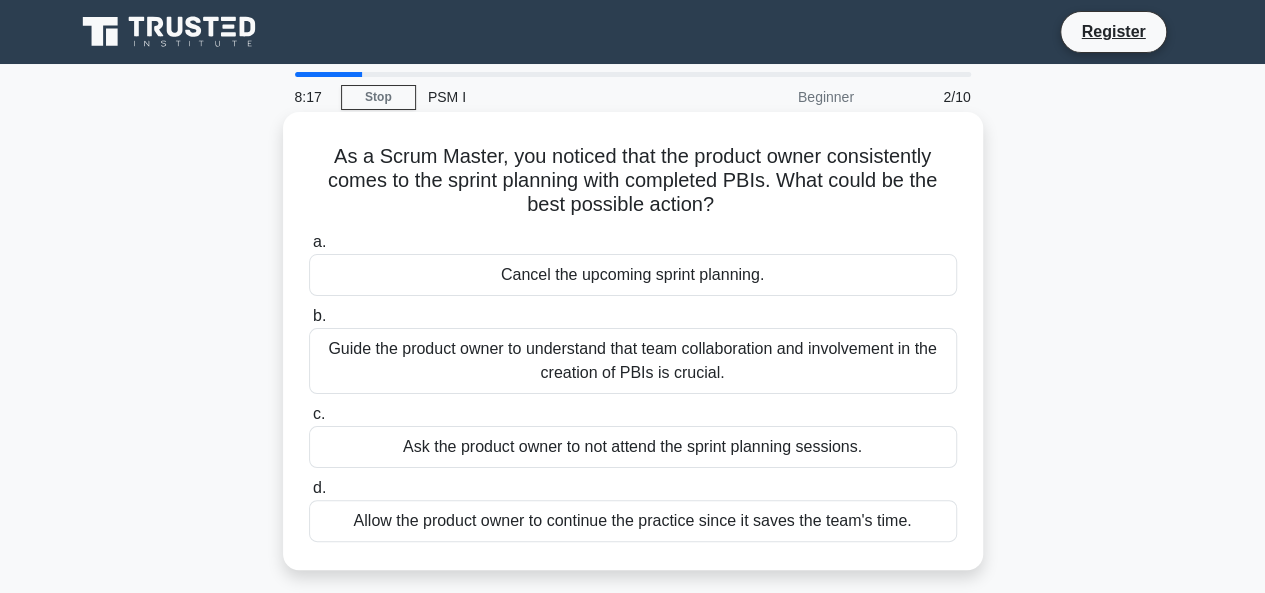 click on "Guide the product owner to understand that team collaboration and involvement in the creation of PBIs is crucial." at bounding box center [633, 361] 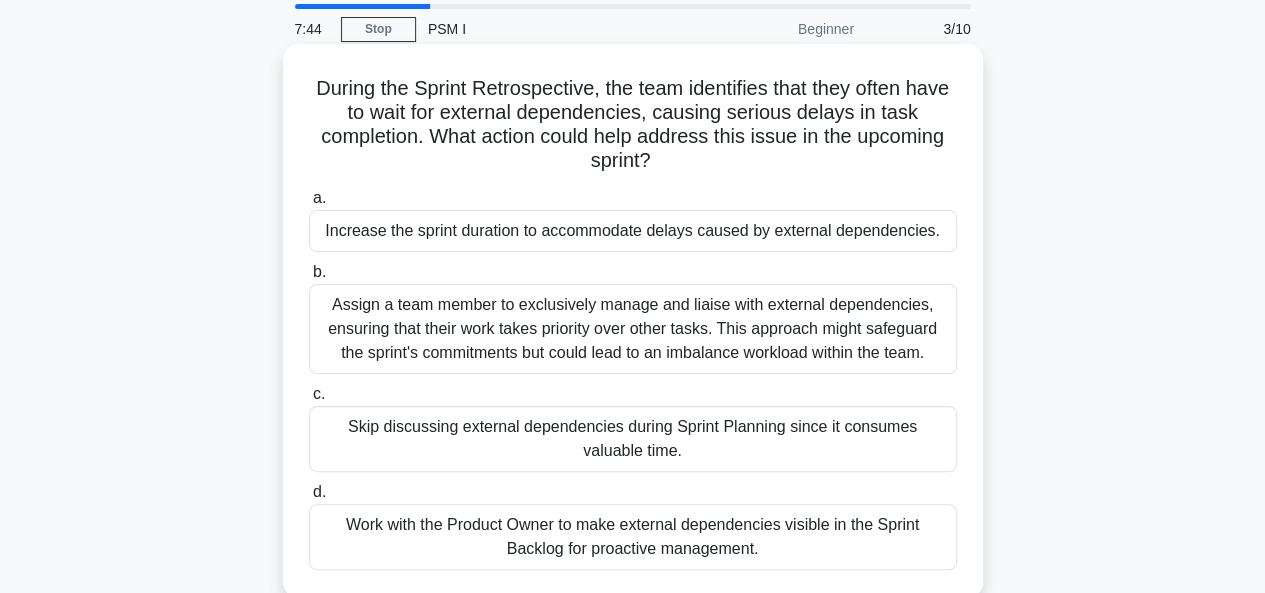 scroll, scrollTop: 100, scrollLeft: 0, axis: vertical 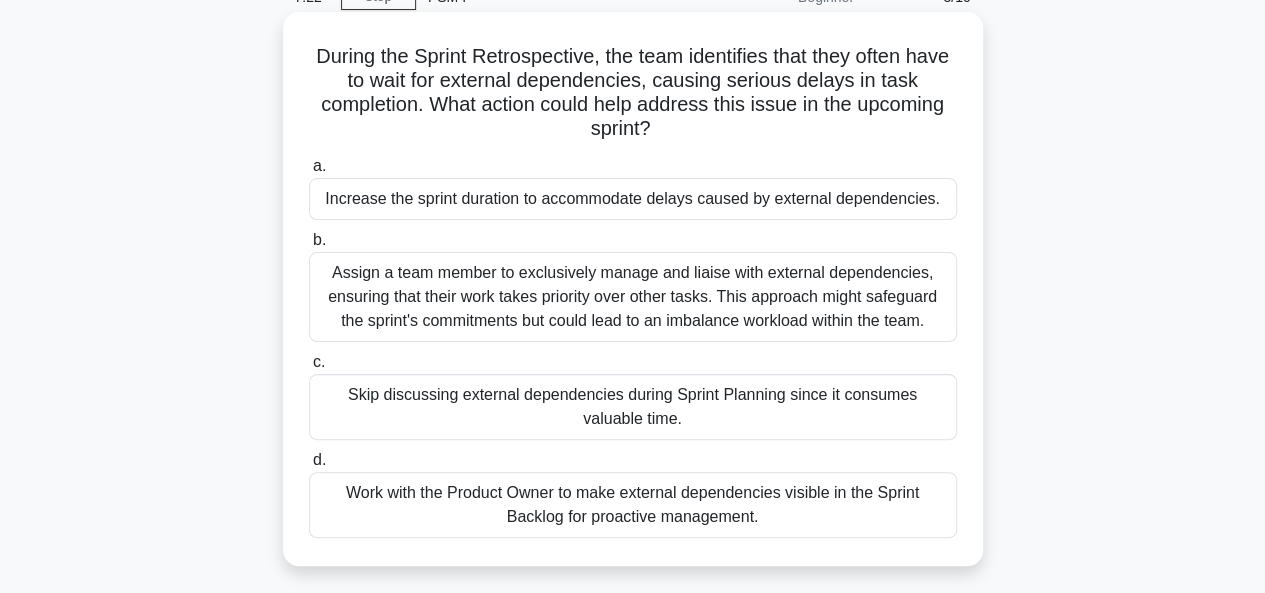 click on "Work with the Product Owner to make external dependencies visible in the Sprint Backlog for proactive management." at bounding box center (633, 505) 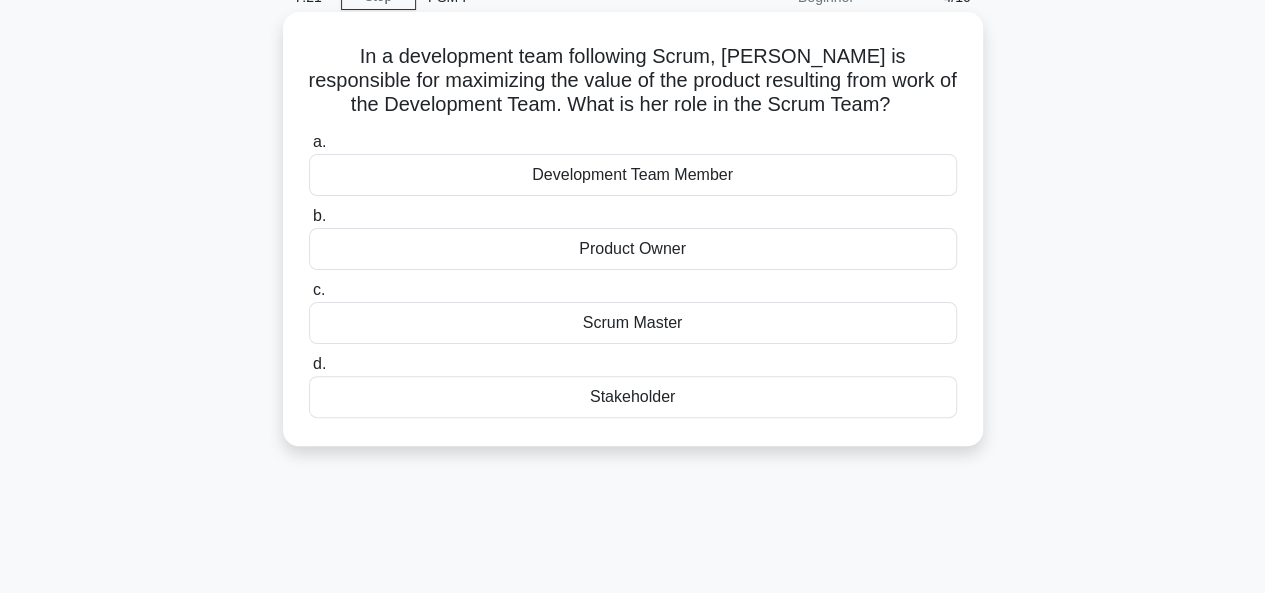 scroll, scrollTop: 0, scrollLeft: 0, axis: both 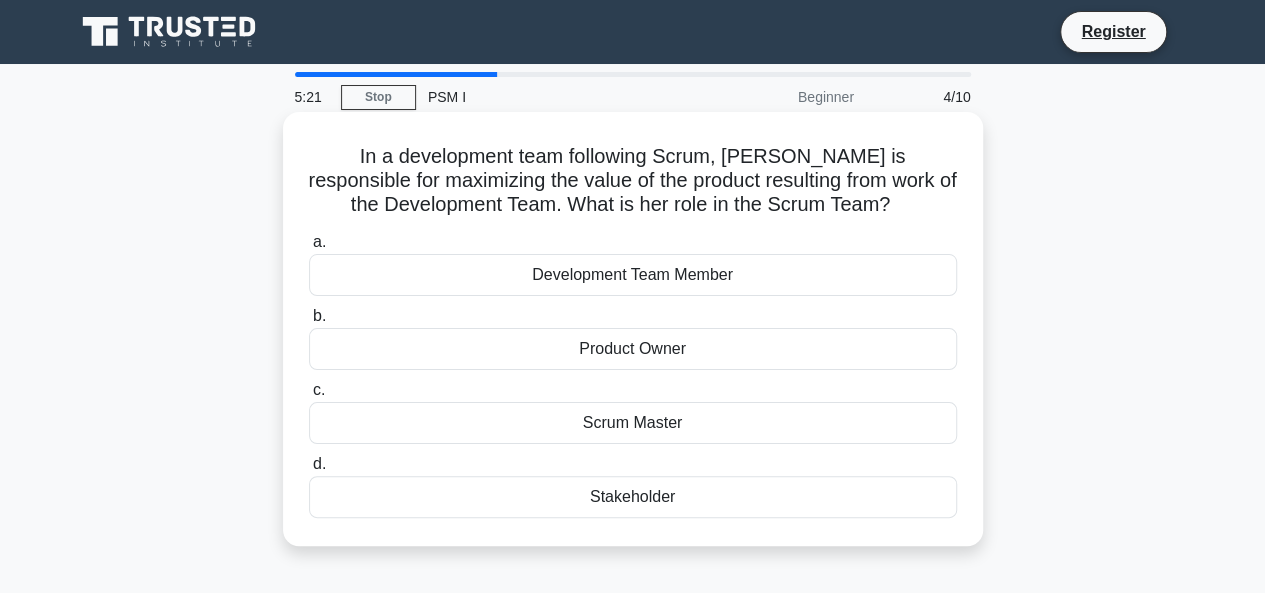 click on "Scrum Master" at bounding box center [633, 423] 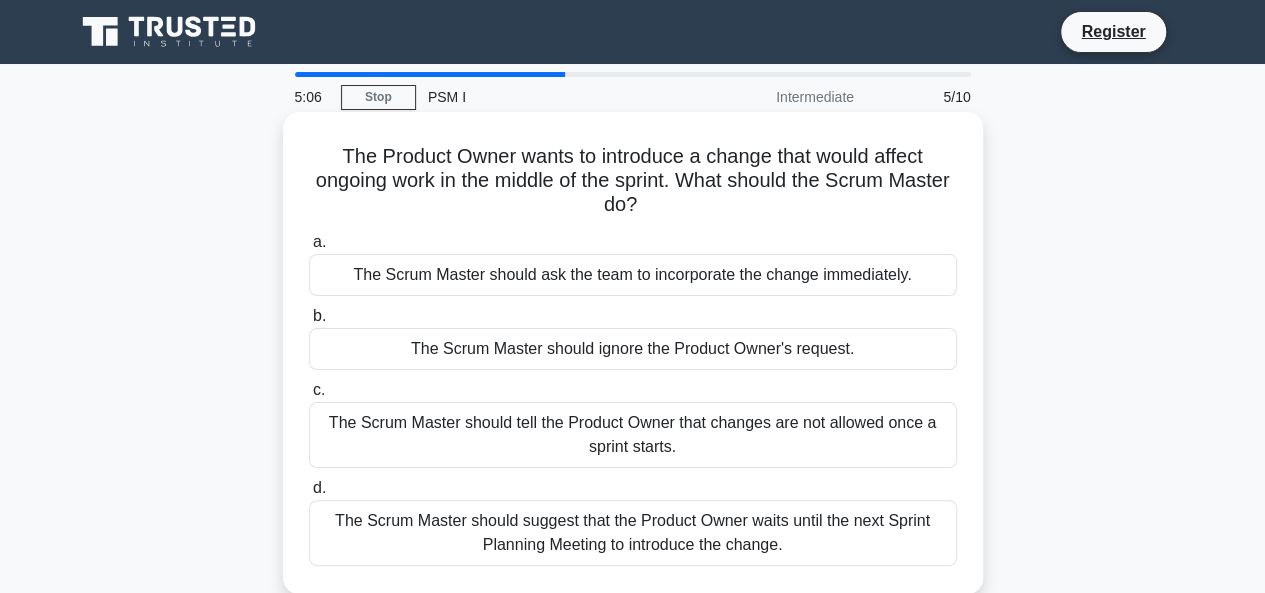 scroll, scrollTop: 100, scrollLeft: 0, axis: vertical 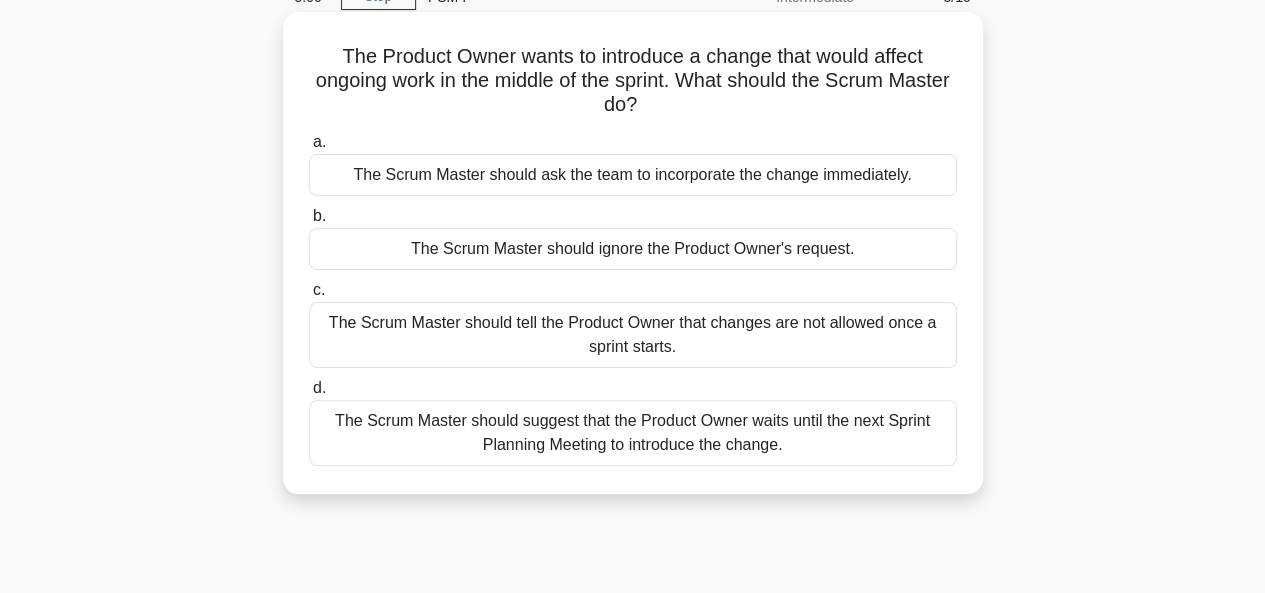 click on "The Scrum Master should suggest that the Product Owner waits until the next Sprint Planning Meeting to introduce the change." at bounding box center [633, 433] 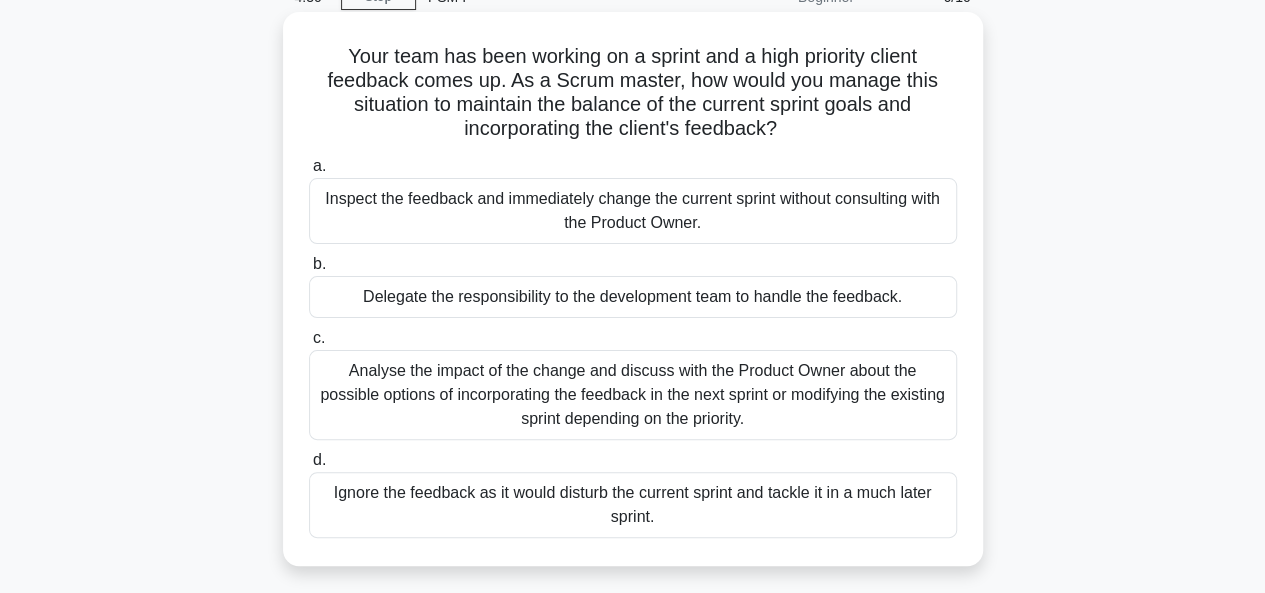 scroll, scrollTop: 200, scrollLeft: 0, axis: vertical 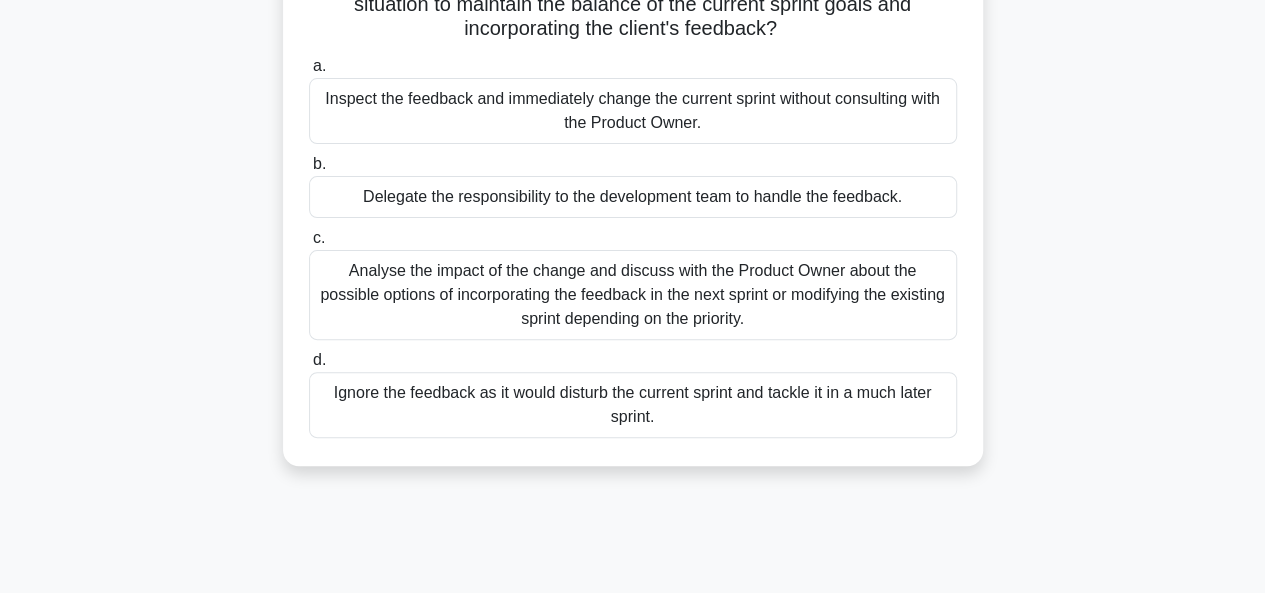 click on "Analyse the impact of the change and discuss with the Product Owner about the possible options of incorporating the feedback in the next sprint or modifying the existing sprint depending on the priority." at bounding box center [633, 295] 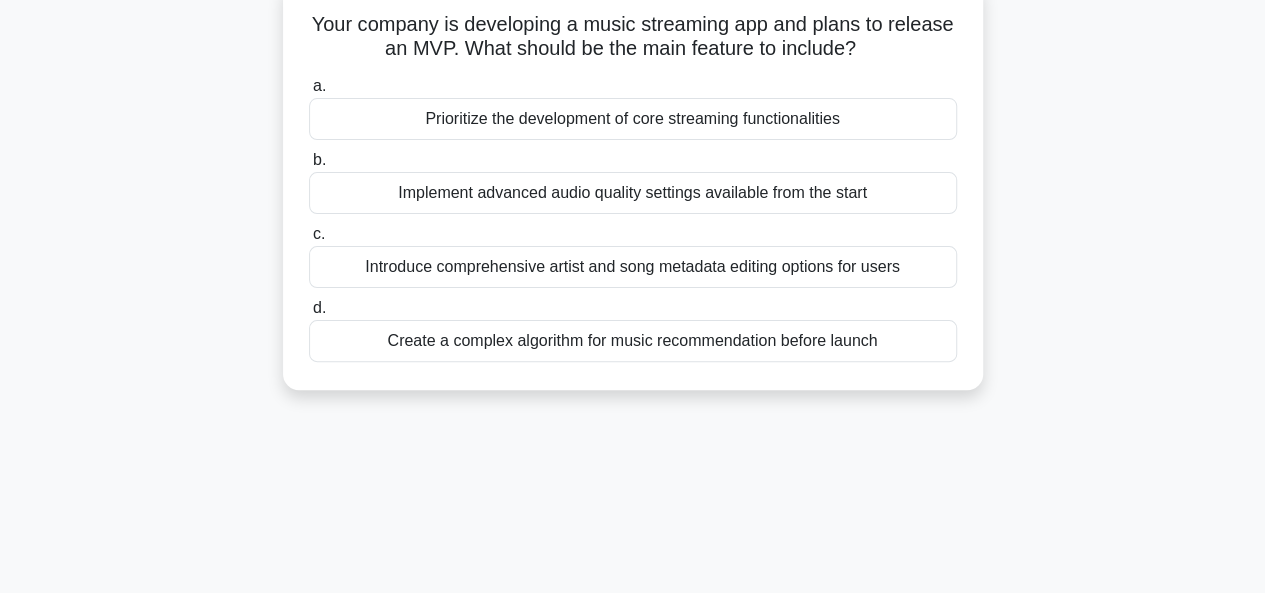 scroll, scrollTop: 0, scrollLeft: 0, axis: both 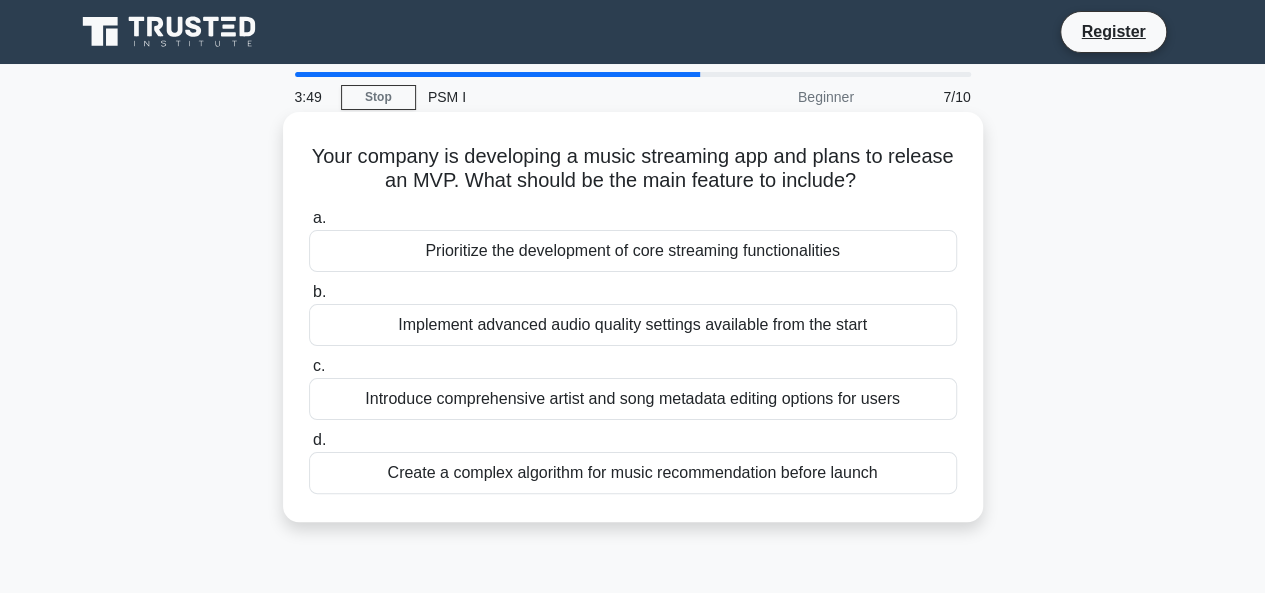 click on "Prioritize the development of core streaming functionalities" at bounding box center (633, 251) 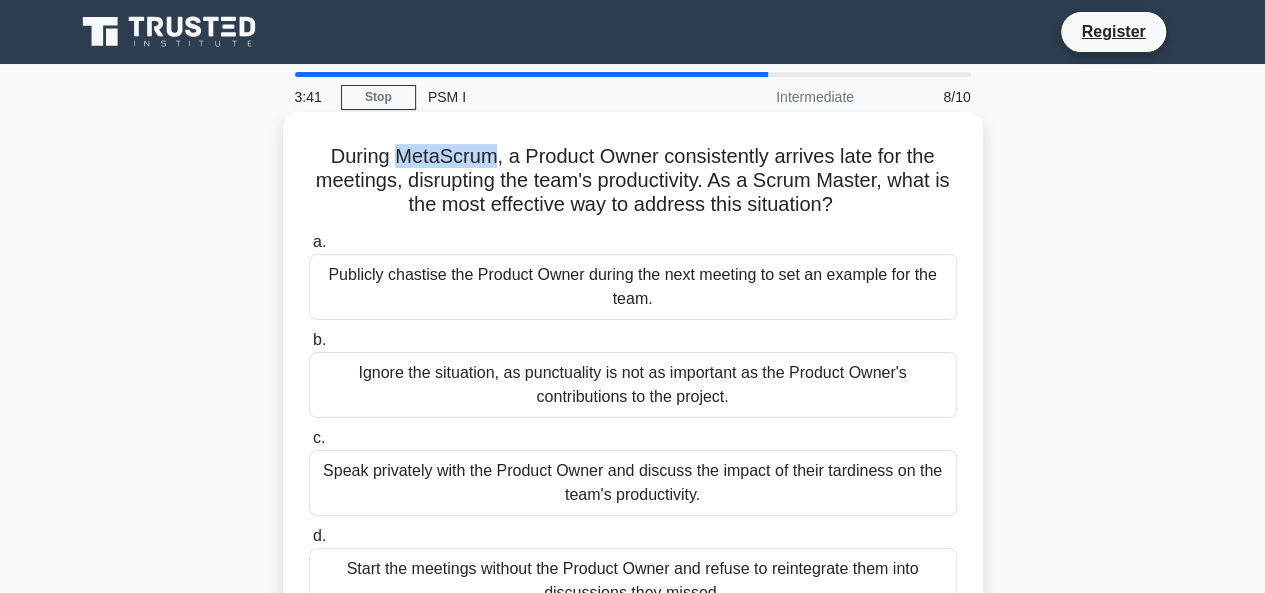 drag, startPoint x: 390, startPoint y: 161, endPoint x: 491, endPoint y: 154, distance: 101.24229 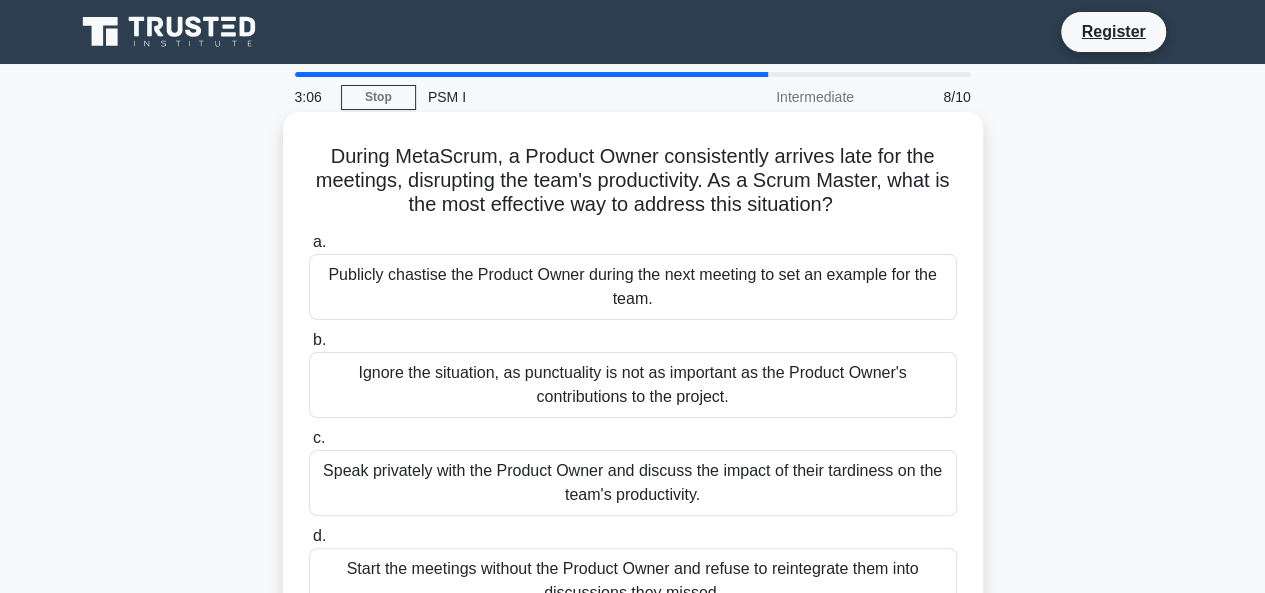 click on "During MetaScrum, a Product Owner consistently arrives late for the meetings, disrupting the team's productivity. As a Scrum Master, what is the most effective way to address this situation?
.spinner_0XTQ{transform-origin:center;animation:spinner_y6GP .75s linear infinite}@keyframes spinner_y6GP{100%{transform:rotate(360deg)}}" at bounding box center (633, 181) 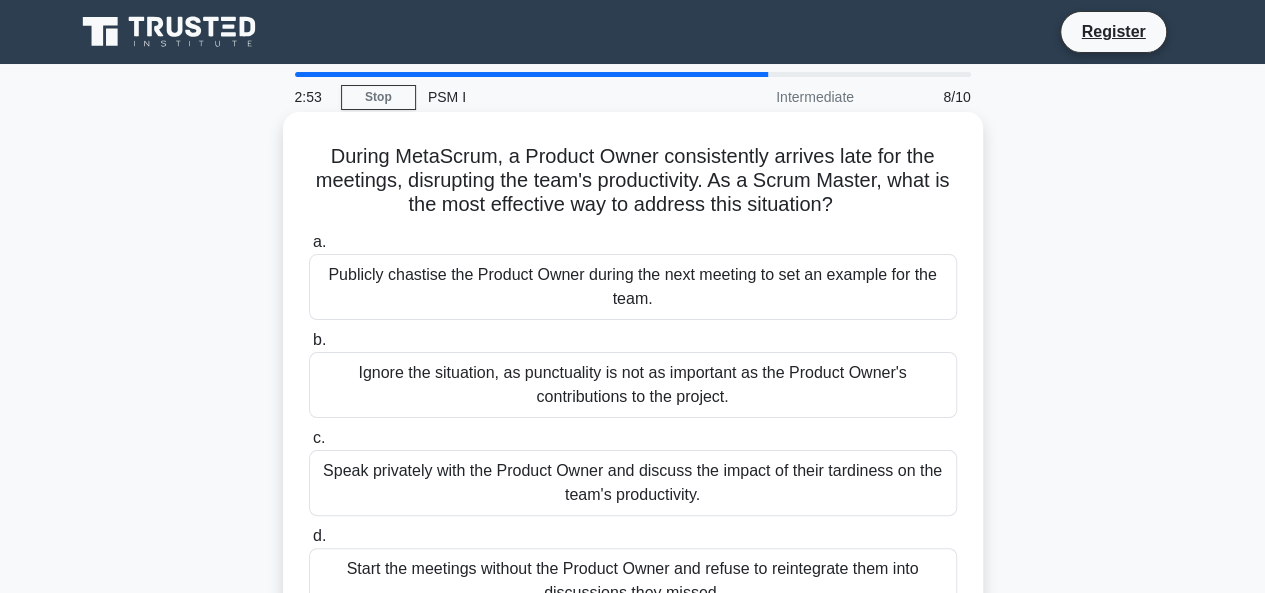 scroll, scrollTop: 100, scrollLeft: 0, axis: vertical 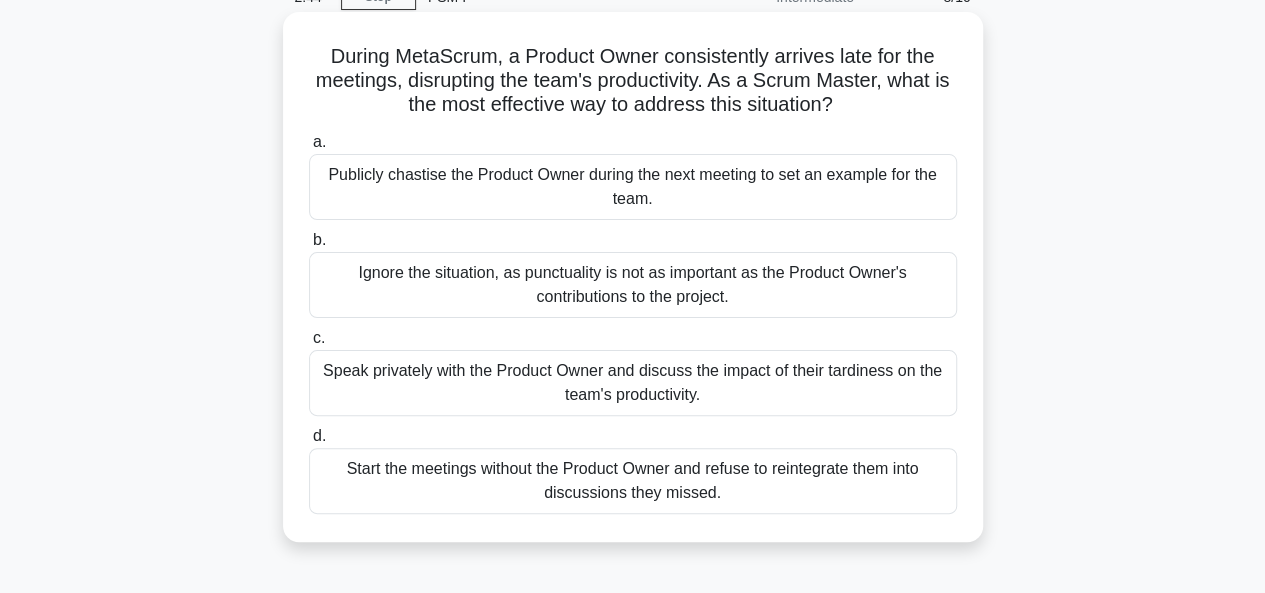 click on "Speak privately with the Product Owner and discuss the impact of their tardiness on the team's productivity." at bounding box center [633, 383] 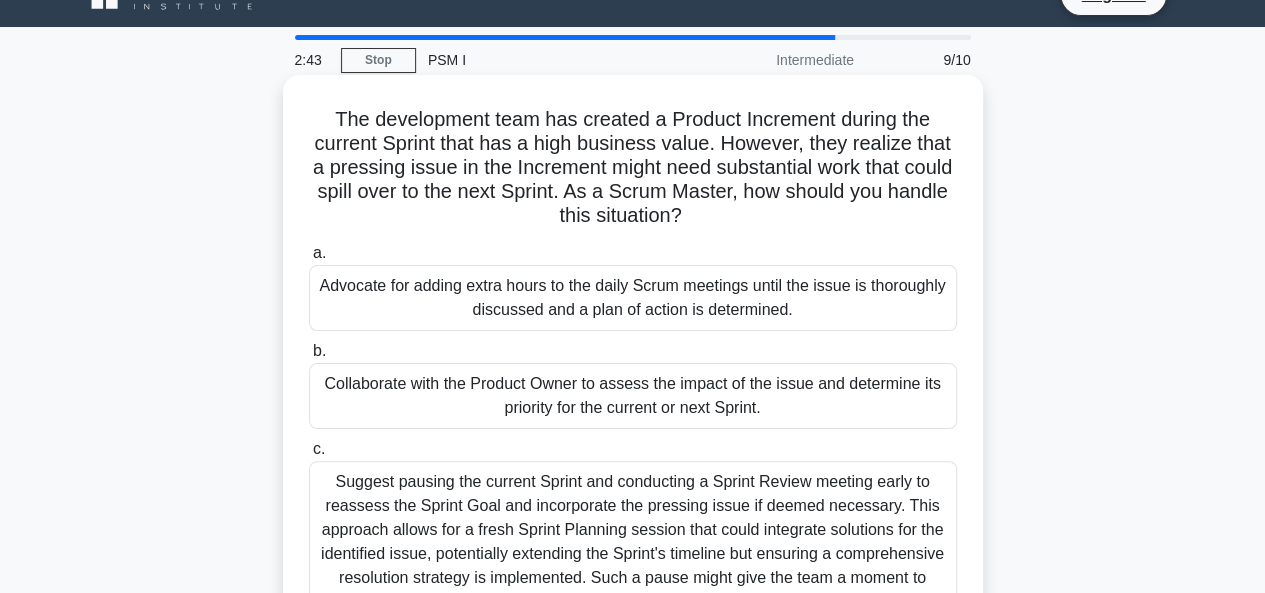 scroll, scrollTop: 0, scrollLeft: 0, axis: both 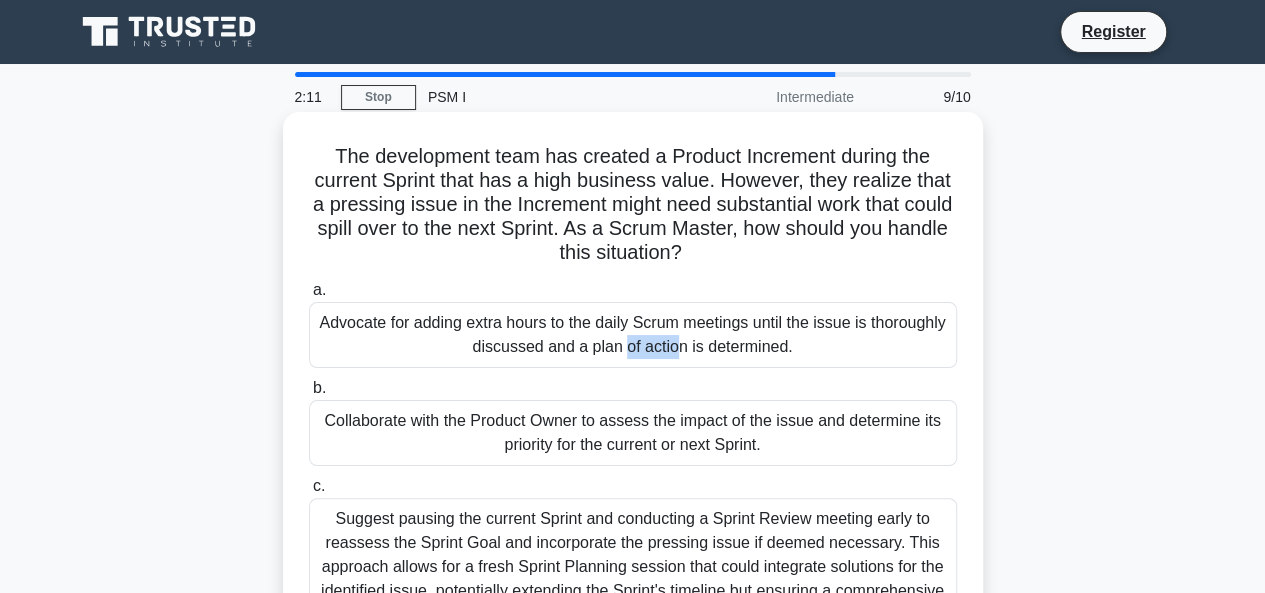 drag, startPoint x: 316, startPoint y: 329, endPoint x: 385, endPoint y: 325, distance: 69.115845 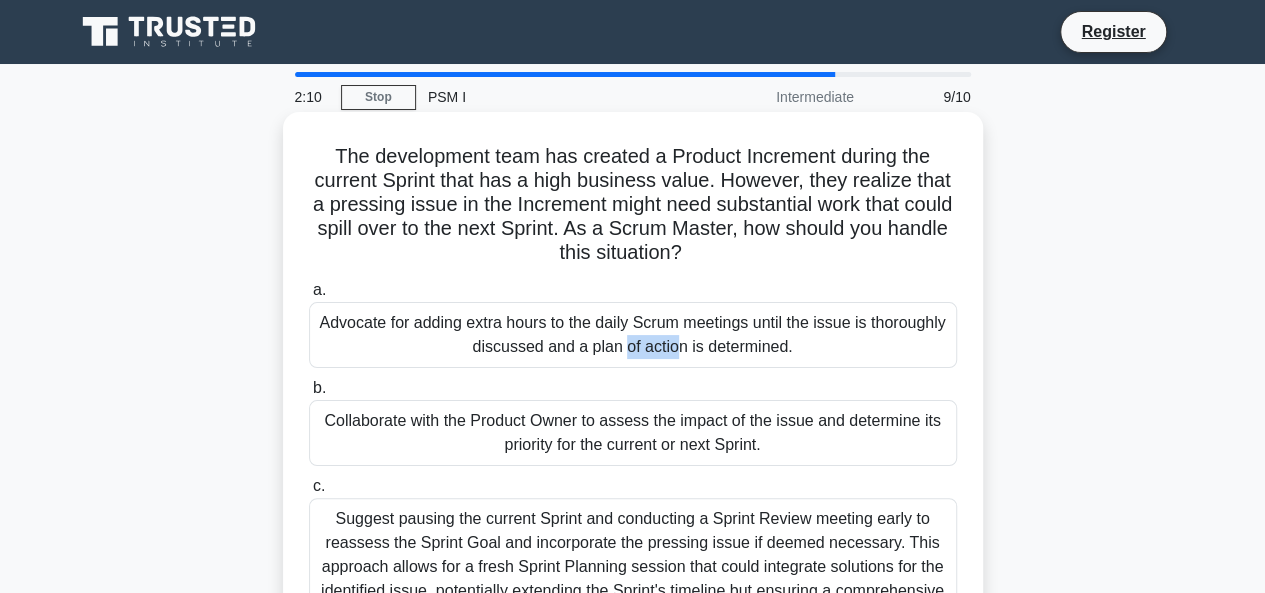 copy on "Advocate" 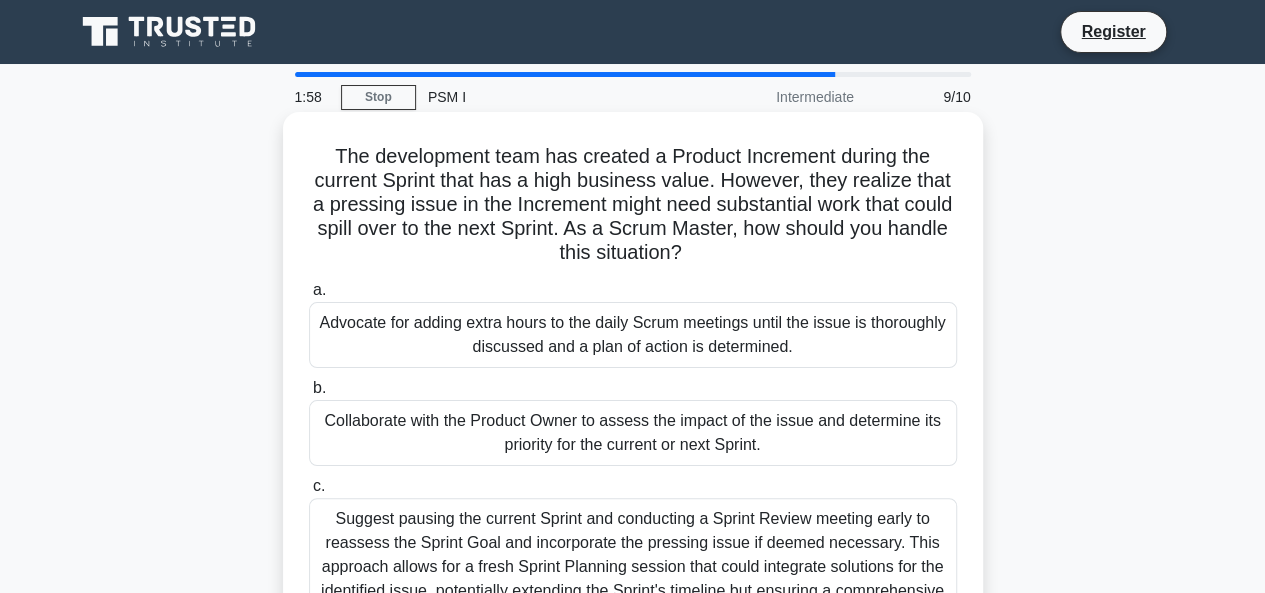 click on "The development team has created a Product Increment during the current Sprint that has a high business value. However, they realize that a pressing issue in the Increment might need substantial work that could spill over to the next Sprint. As a Scrum Master, how should you handle this situation?
.spinner_0XTQ{transform-origin:center;animation:spinner_y6GP .75s linear infinite}@keyframes spinner_y6GP{100%{transform:rotate(360deg)}}" at bounding box center [633, 205] 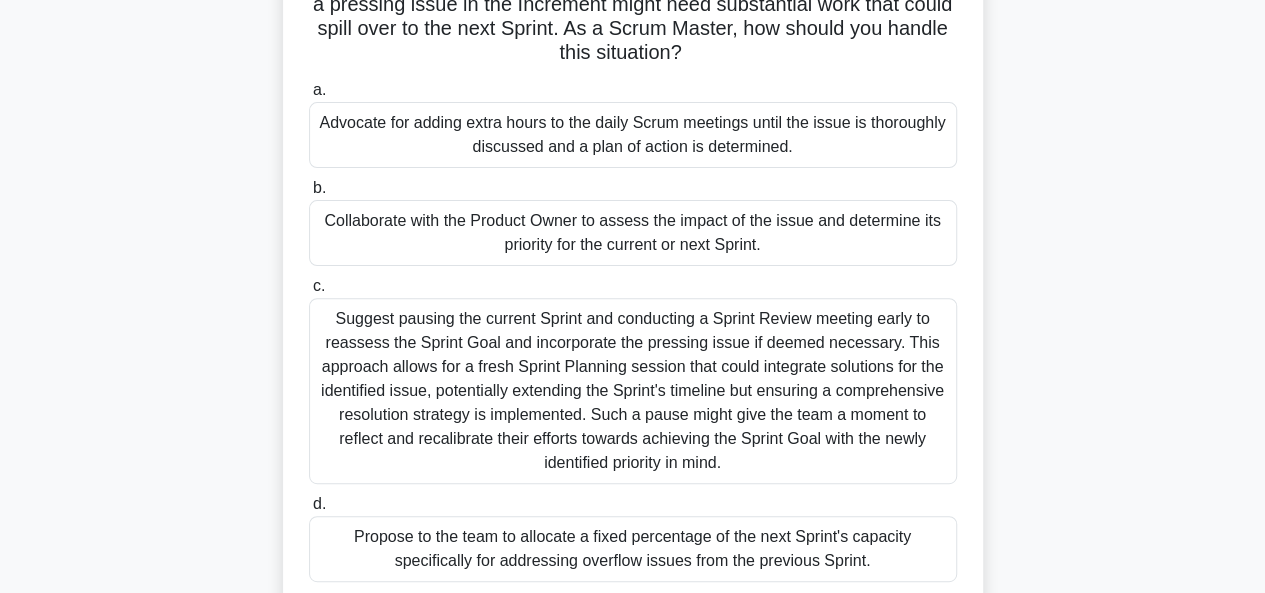 scroll, scrollTop: 100, scrollLeft: 0, axis: vertical 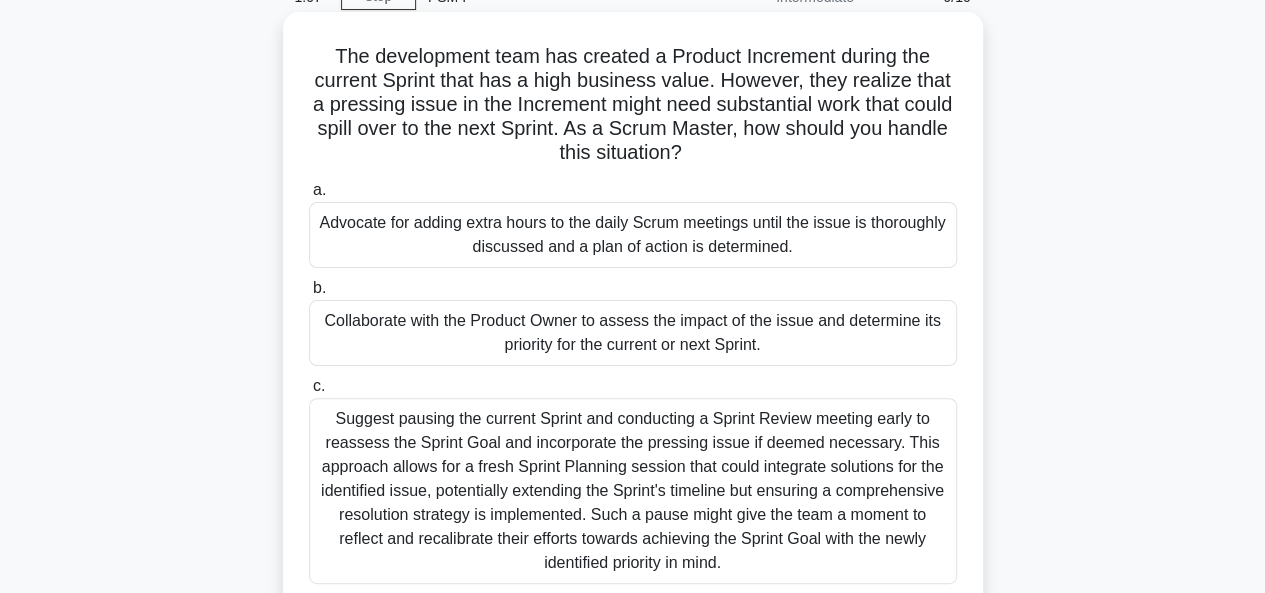 click on "Collaborate with the Product Owner to assess the impact of the issue and determine its priority for the current or next Sprint." at bounding box center [633, 333] 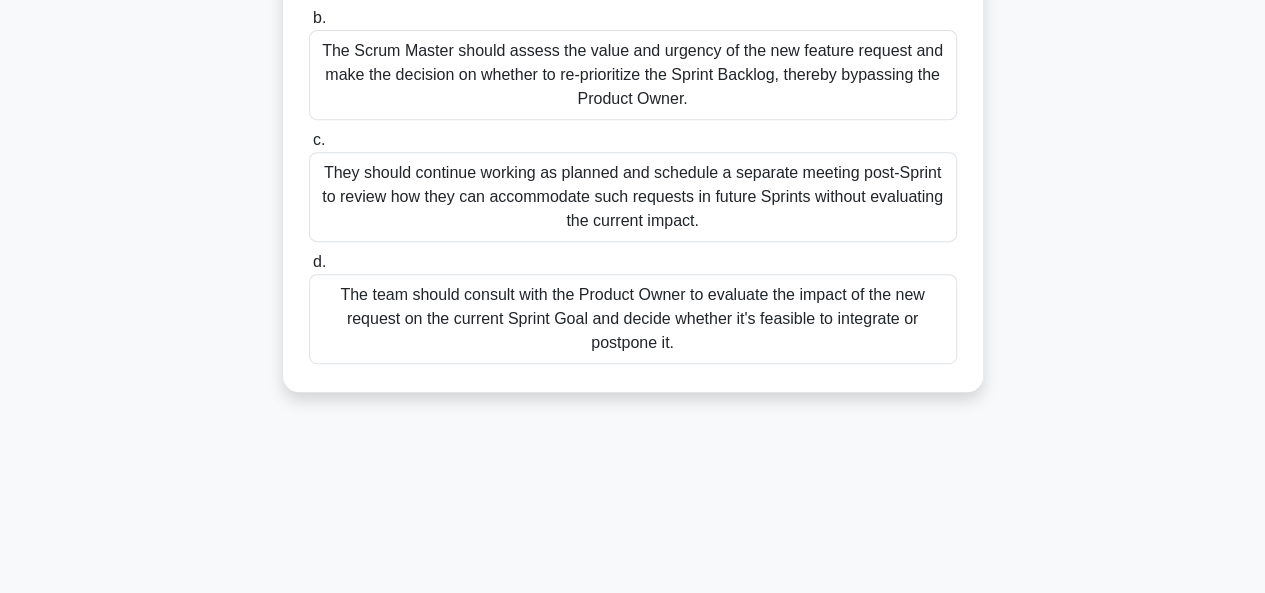 scroll, scrollTop: 400, scrollLeft: 0, axis: vertical 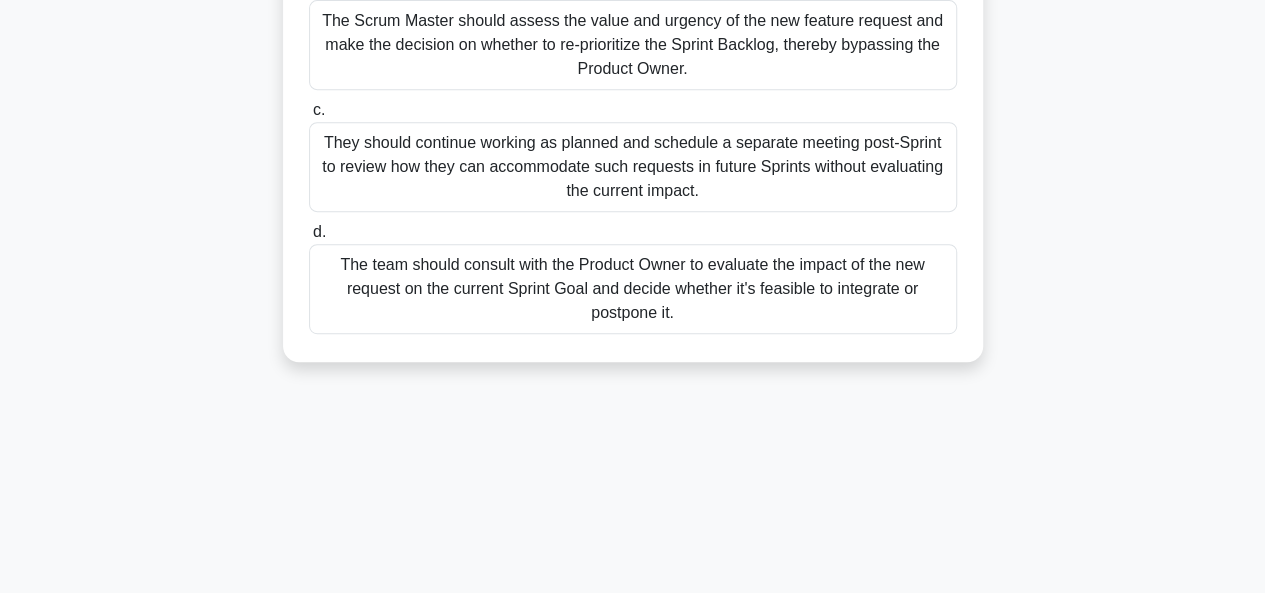 click on "The team should consult with the Product Owner to evaluate the impact of the new request on the current Sprint Goal and decide whether it's feasible to integrate or postpone it." at bounding box center (633, 289) 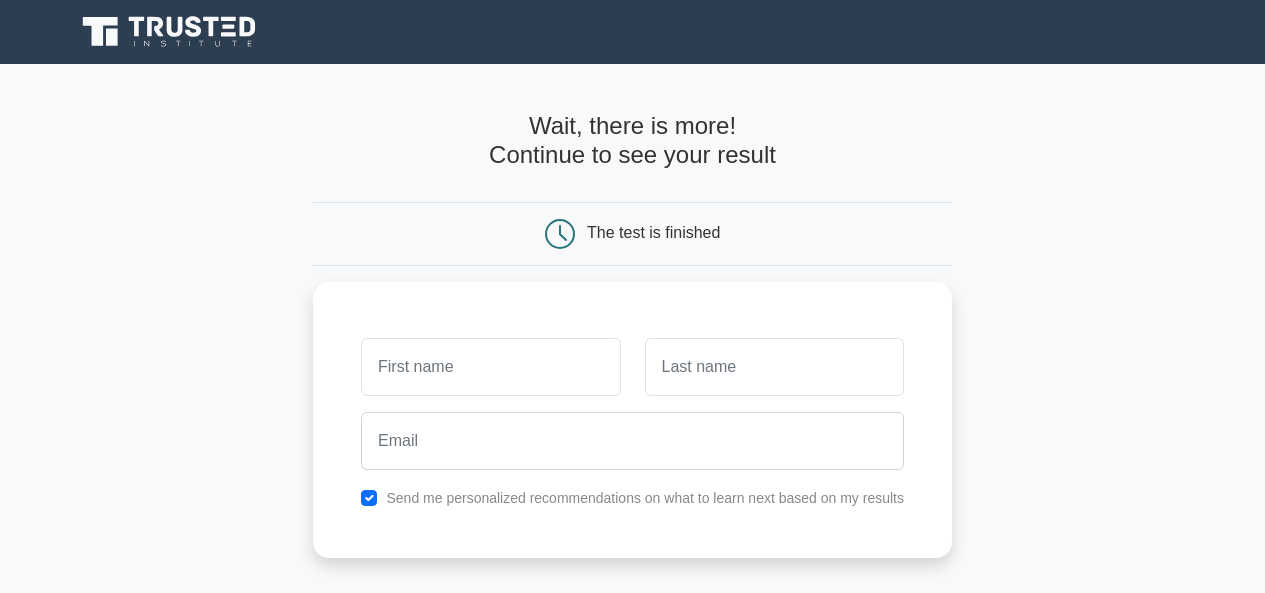 scroll, scrollTop: 0, scrollLeft: 0, axis: both 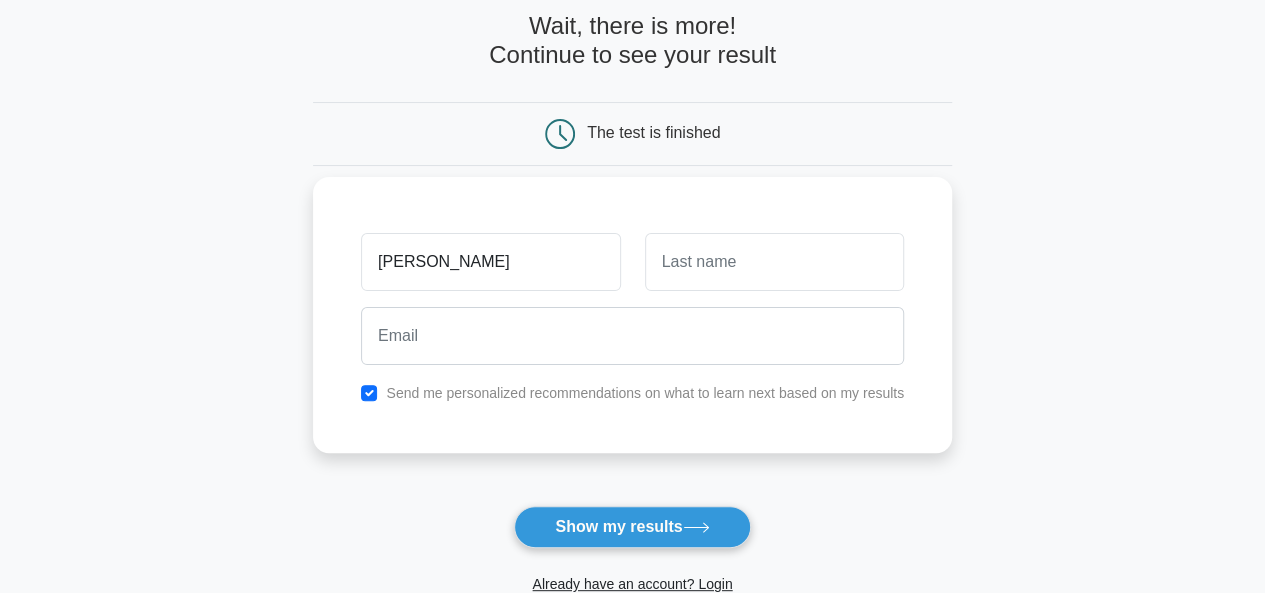 type on "[PERSON_NAME]" 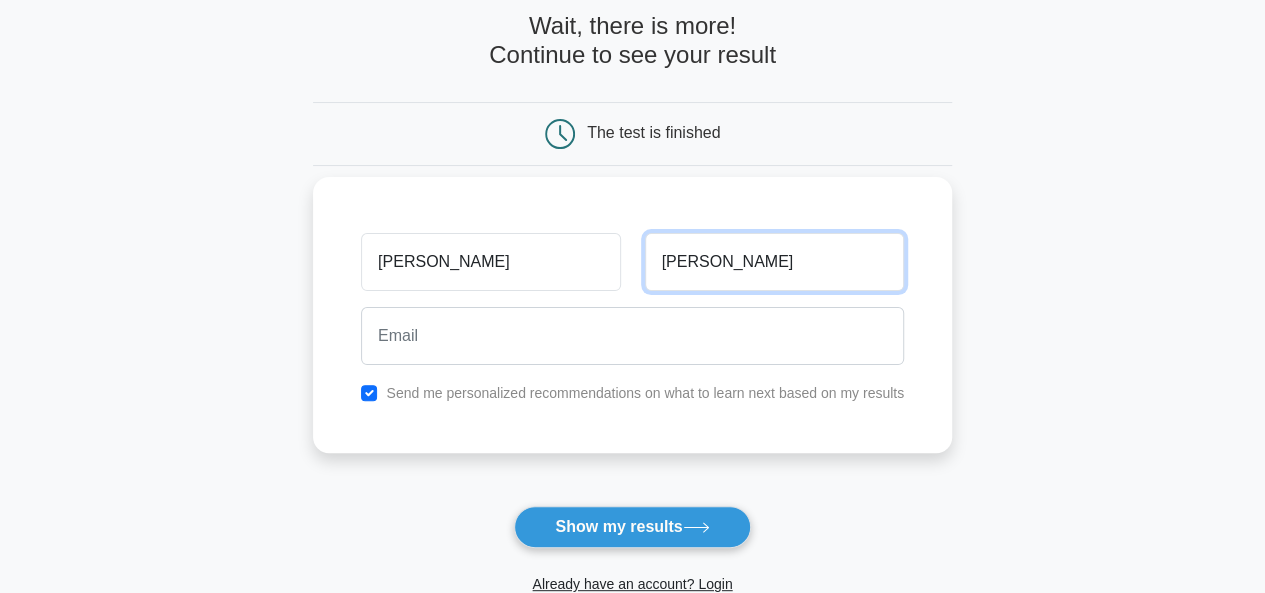 type on "[PERSON_NAME]" 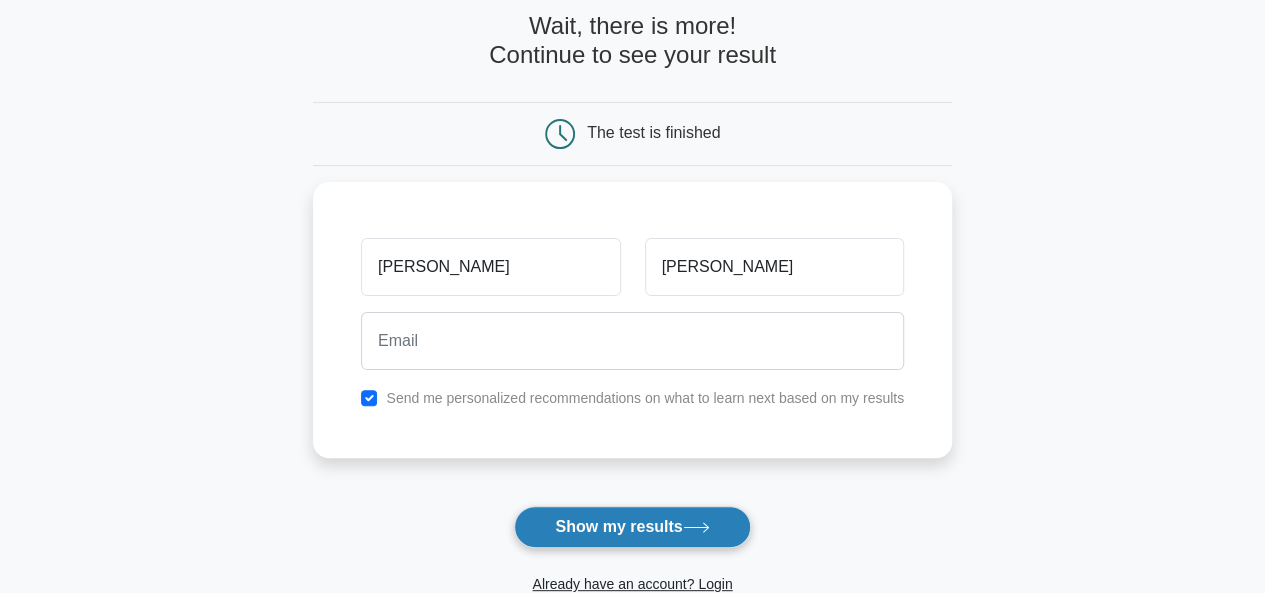 click on "Show my results" at bounding box center (632, 527) 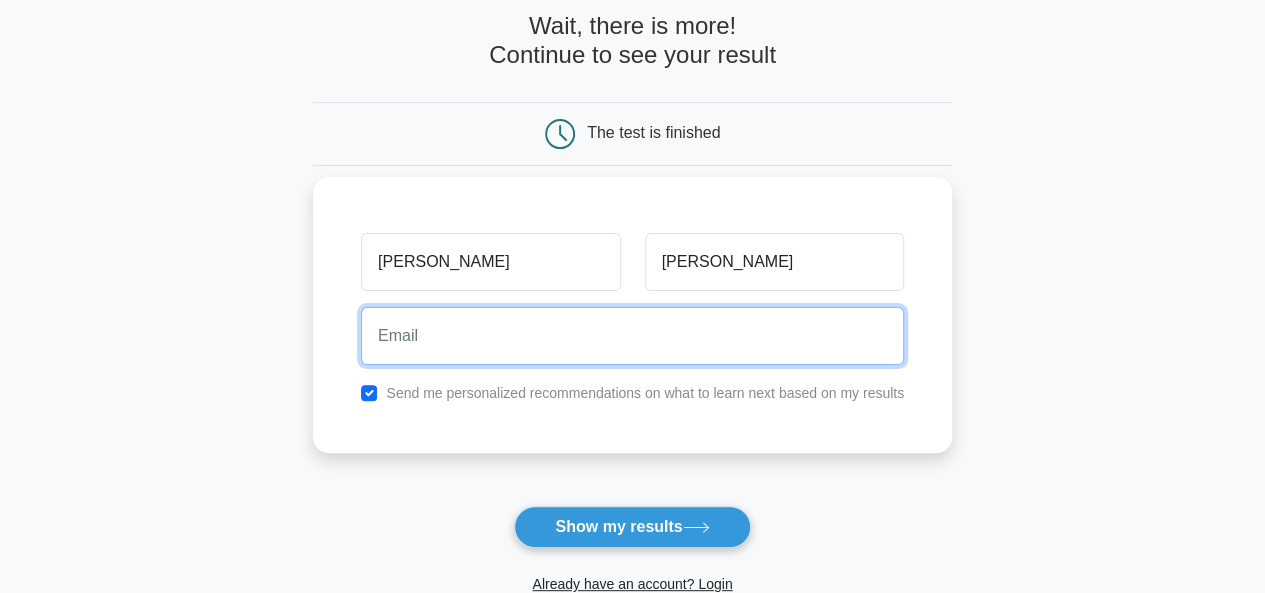 click at bounding box center [632, 336] 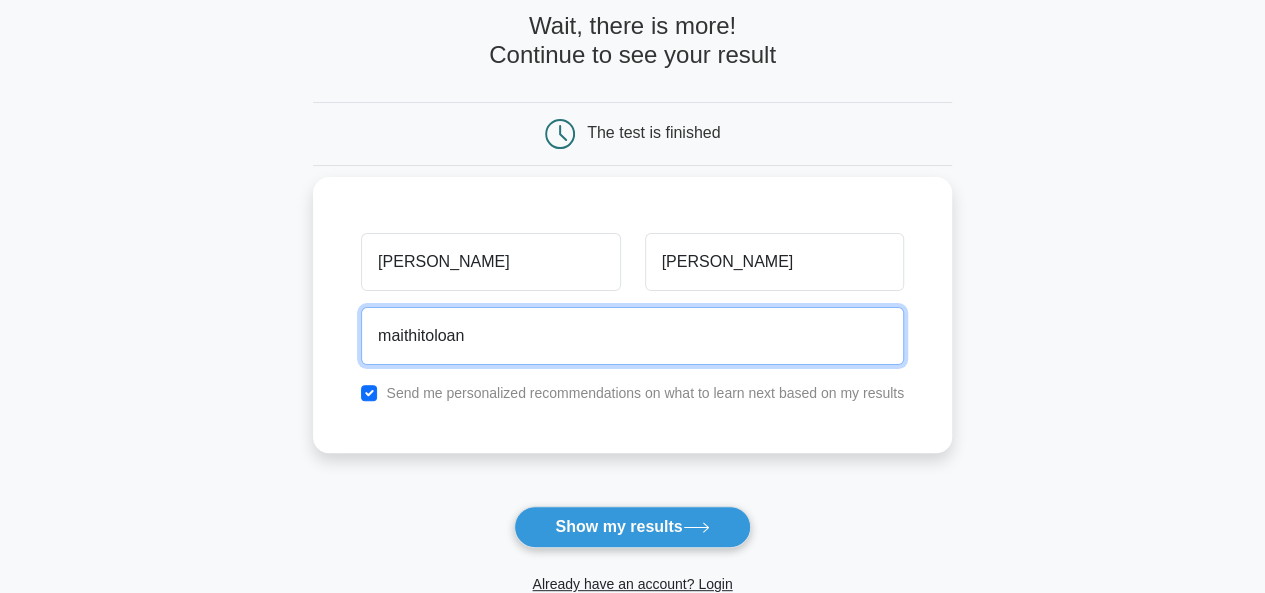type on "maithitoloan" 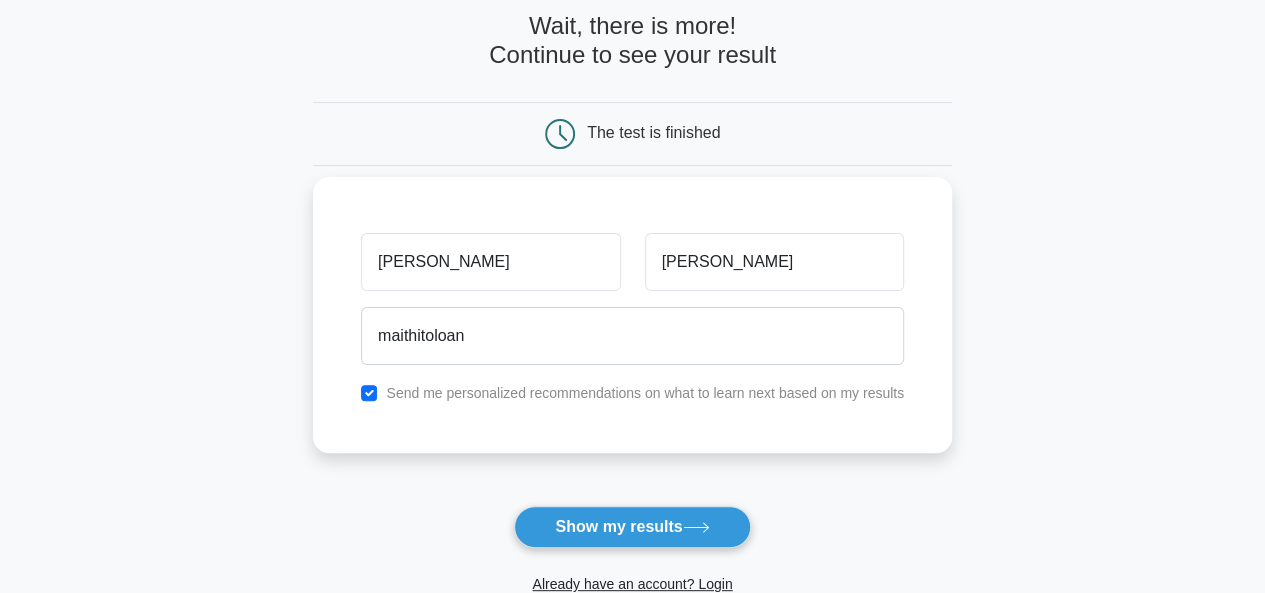 click on "tony
hoang
maithitoloan
Send me personalized recommendations on what to learn next based on my results" at bounding box center [632, 315] 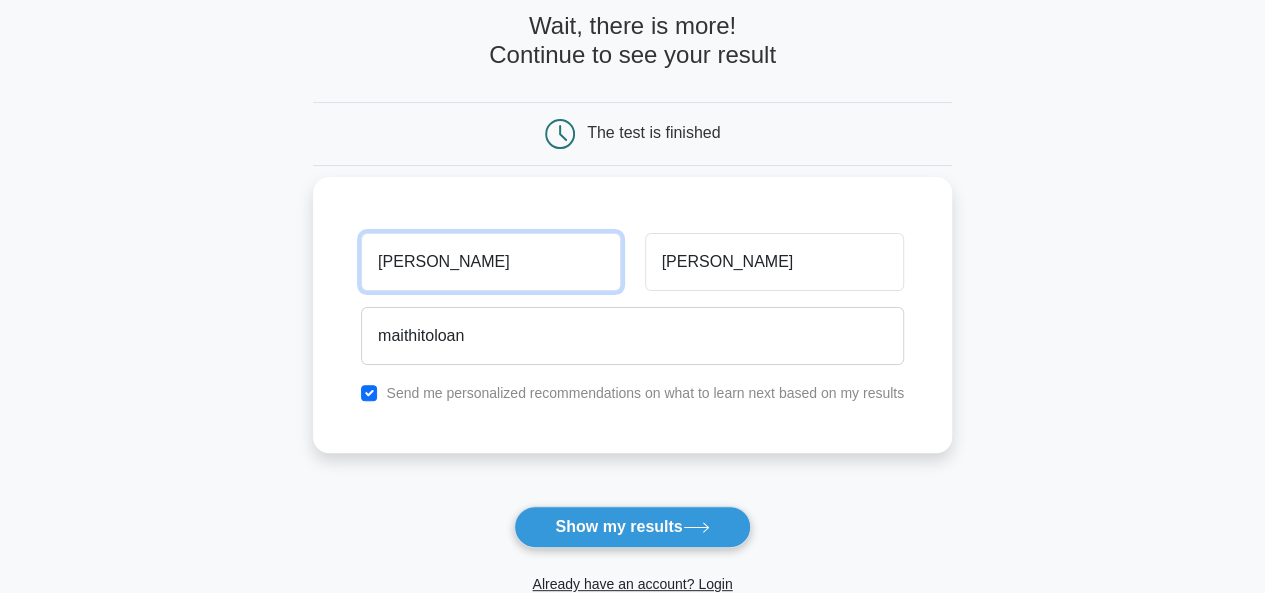 click on "tony" at bounding box center [490, 262] 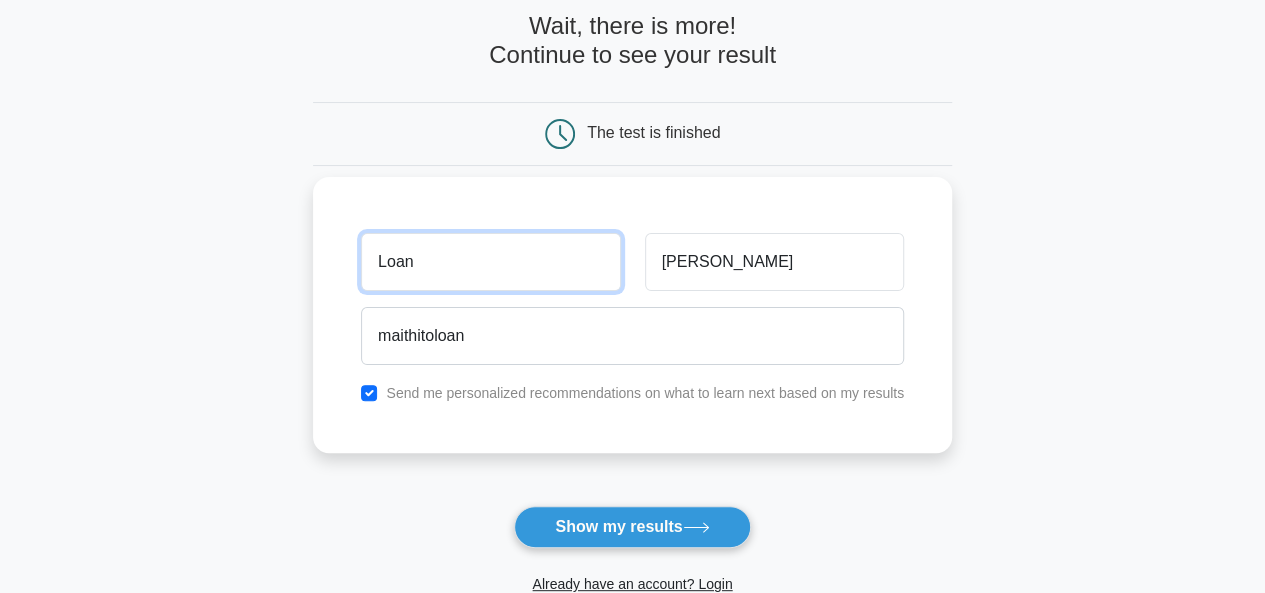 type on "Loan" 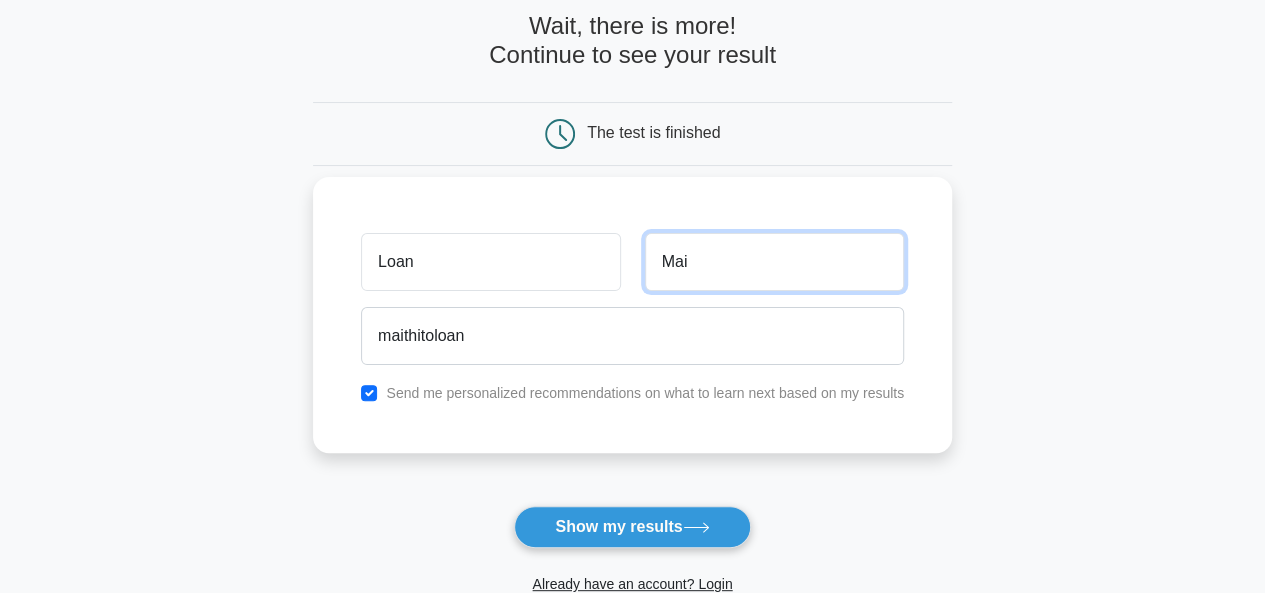 type on "Mai" 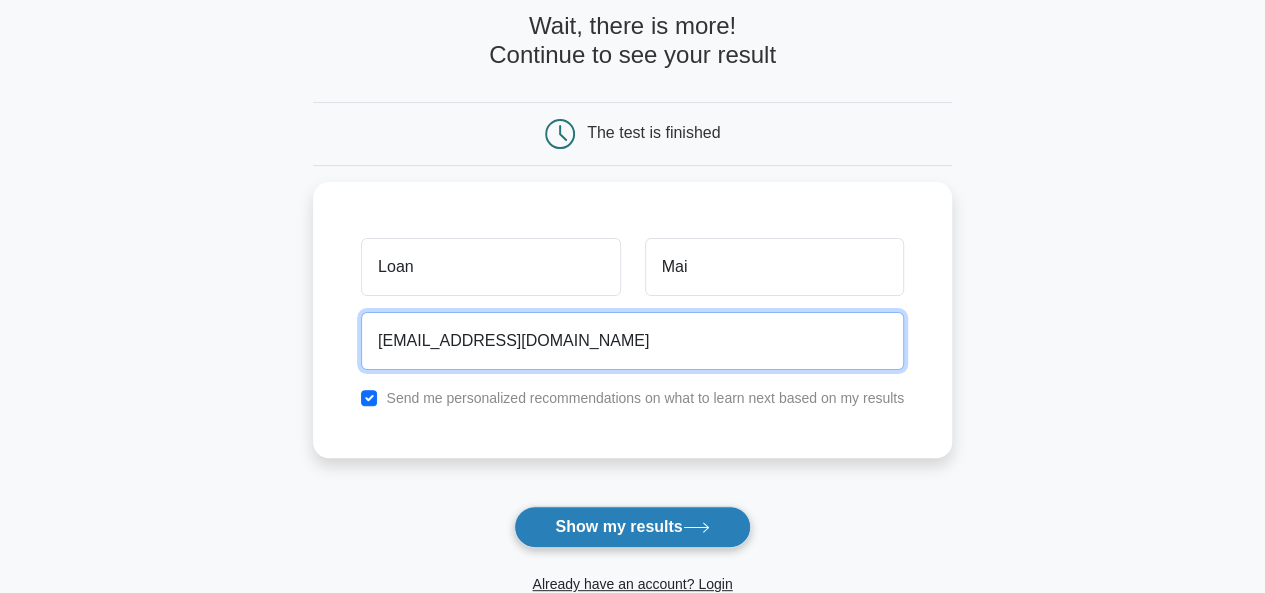 type on "maithitoloan96@gmail.com" 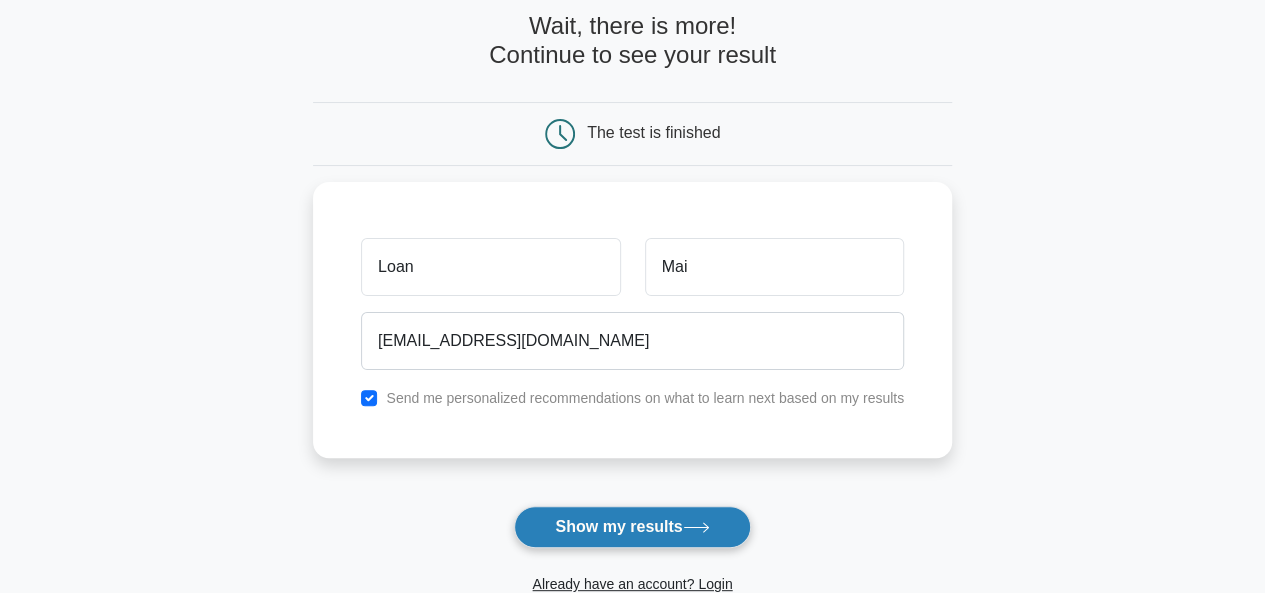 click on "Show my results" at bounding box center [632, 527] 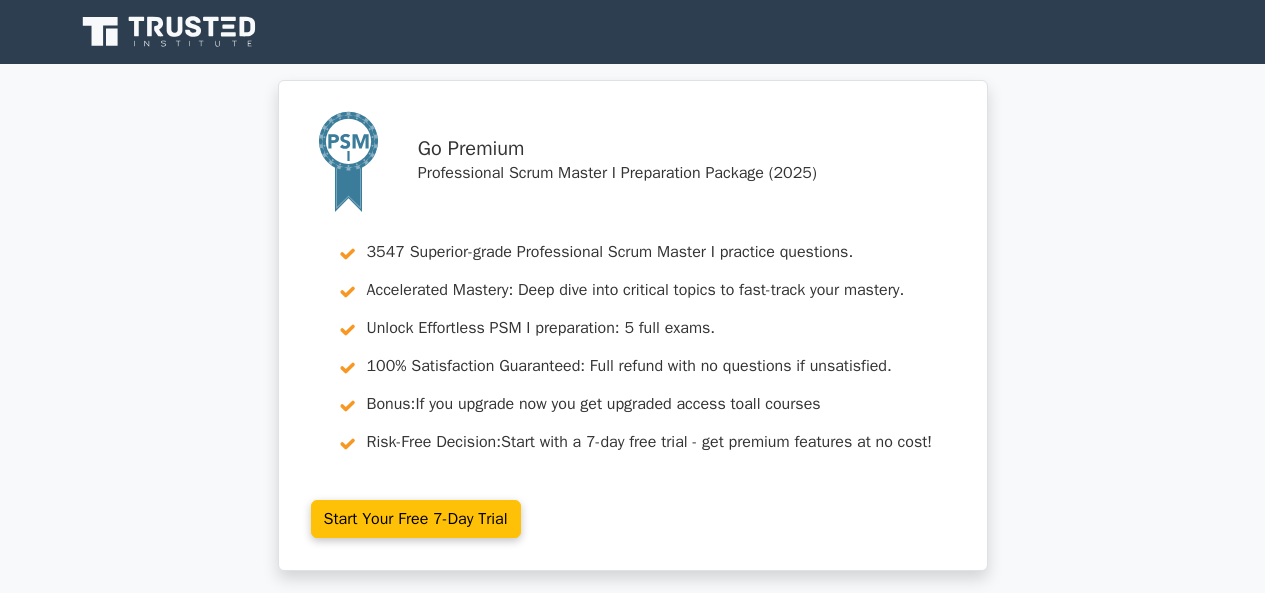 scroll, scrollTop: 0, scrollLeft: 0, axis: both 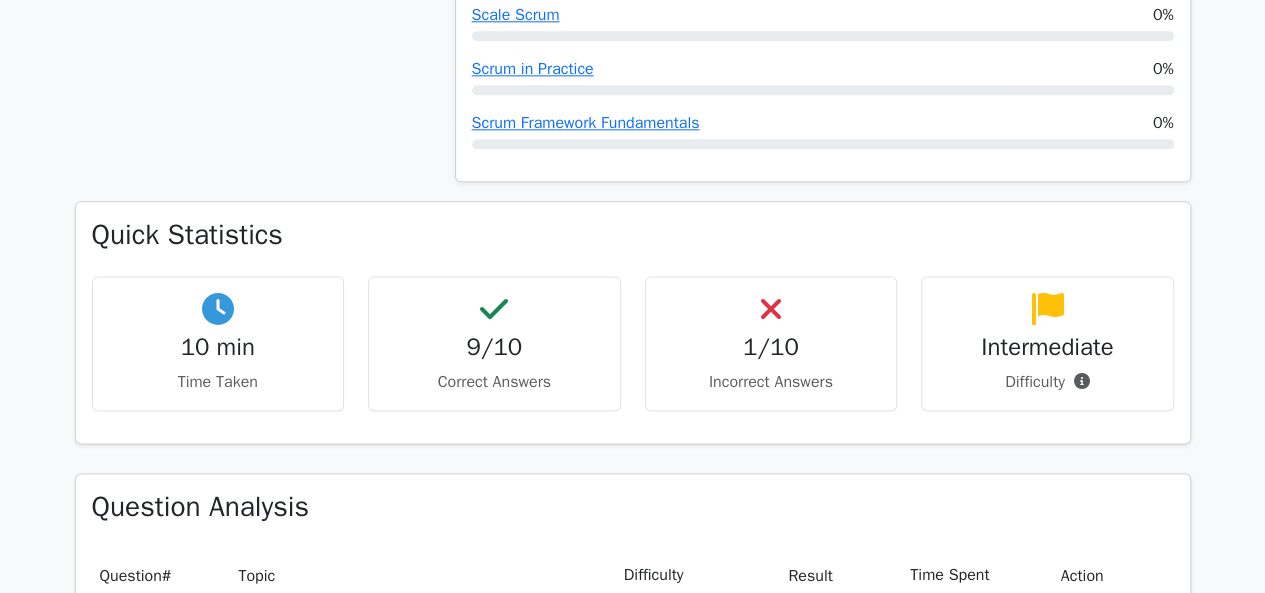 click on "1/10" at bounding box center [771, 347] 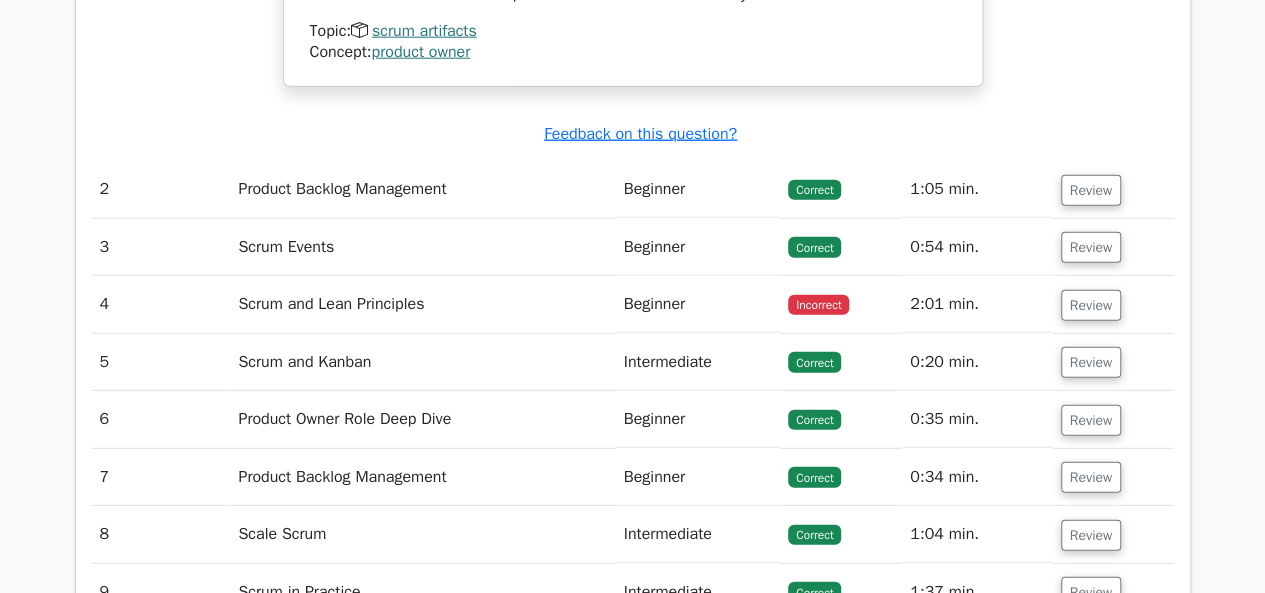 scroll, scrollTop: 2600, scrollLeft: 0, axis: vertical 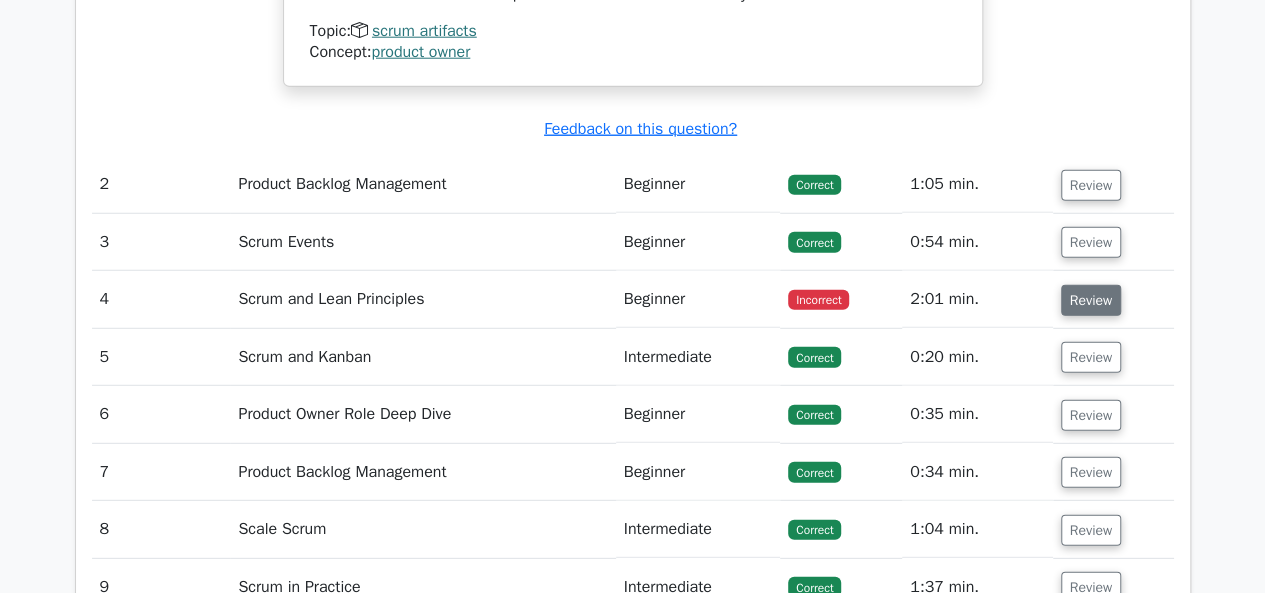 click on "Review" at bounding box center (1091, 300) 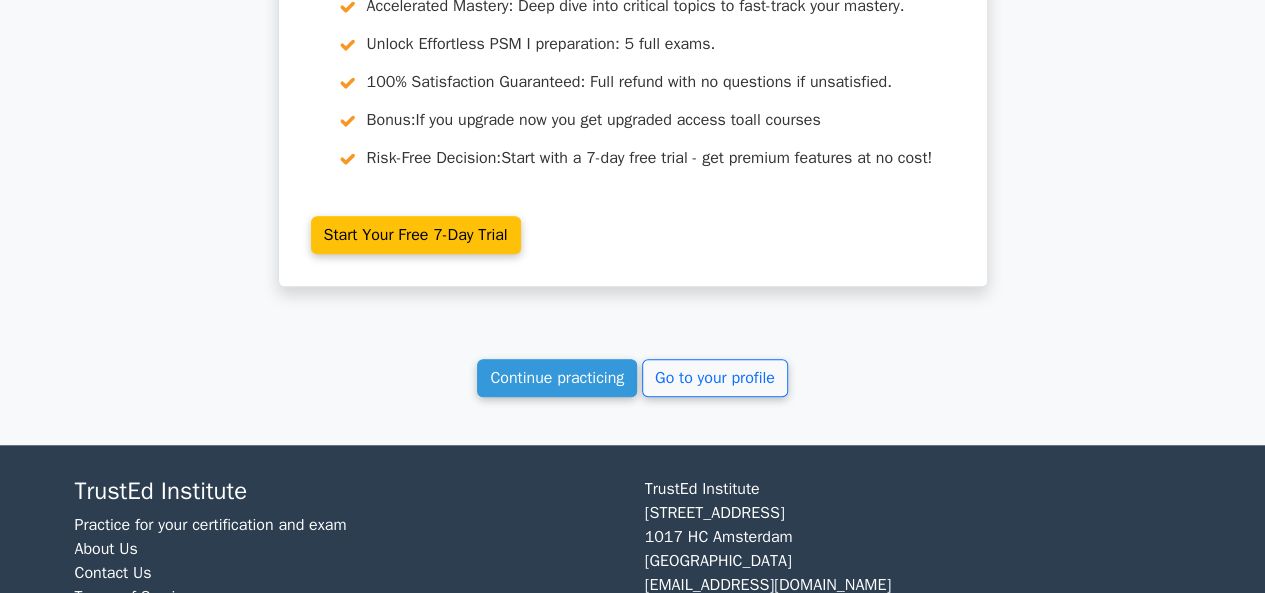 scroll, scrollTop: 4510, scrollLeft: 0, axis: vertical 